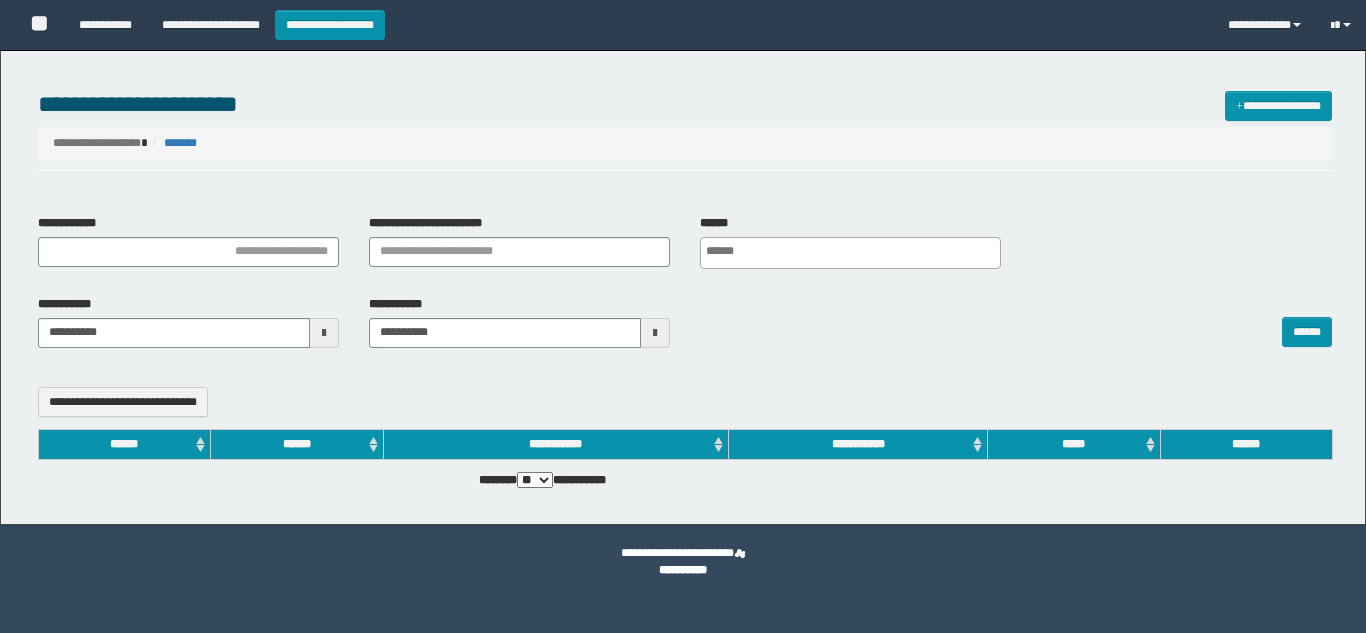 select 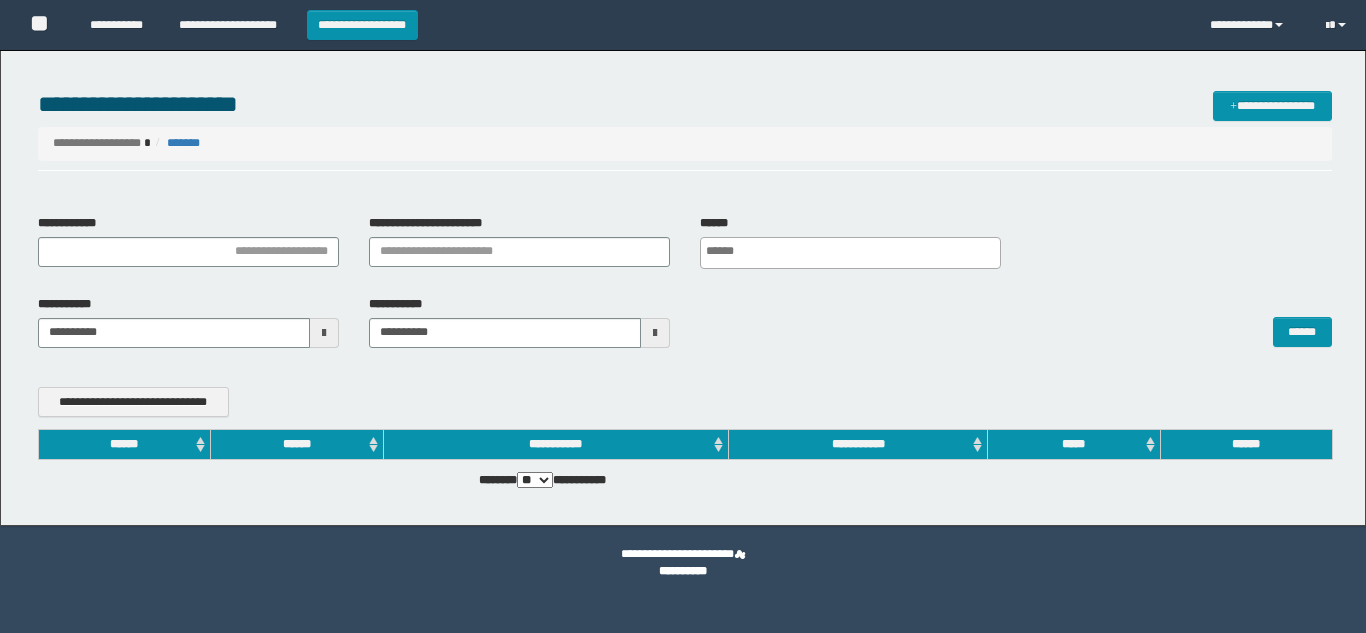scroll, scrollTop: 0, scrollLeft: 0, axis: both 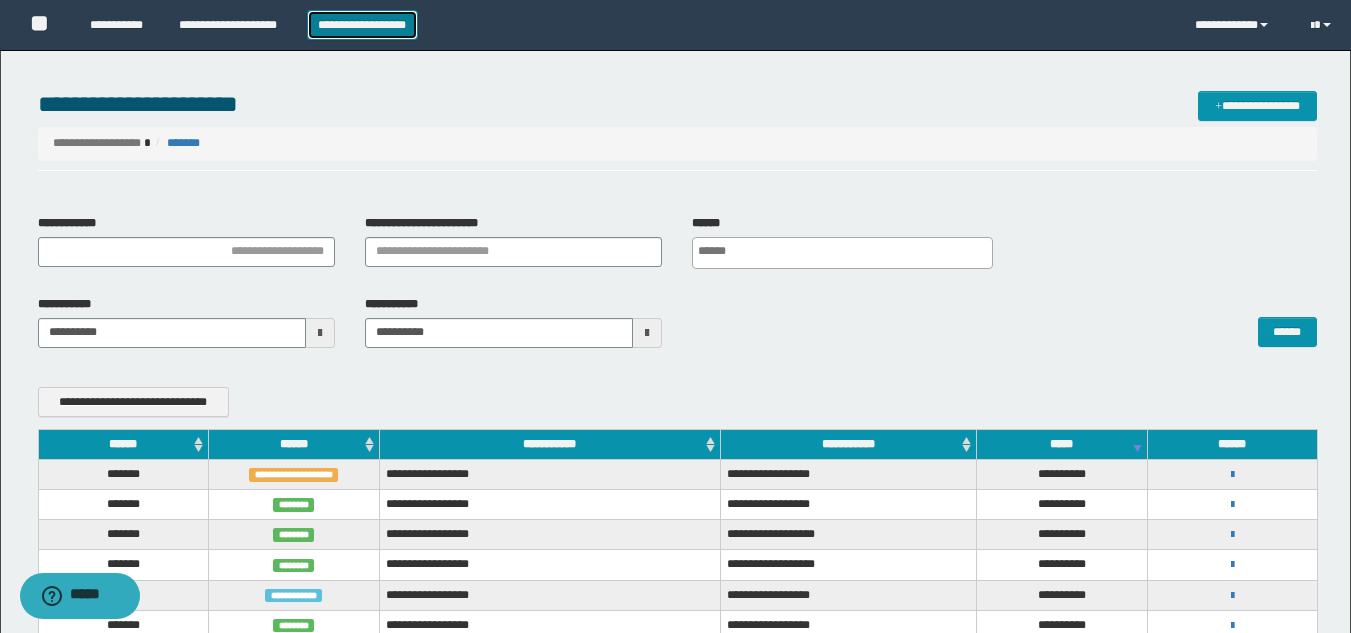 click on "**********" at bounding box center [362, 25] 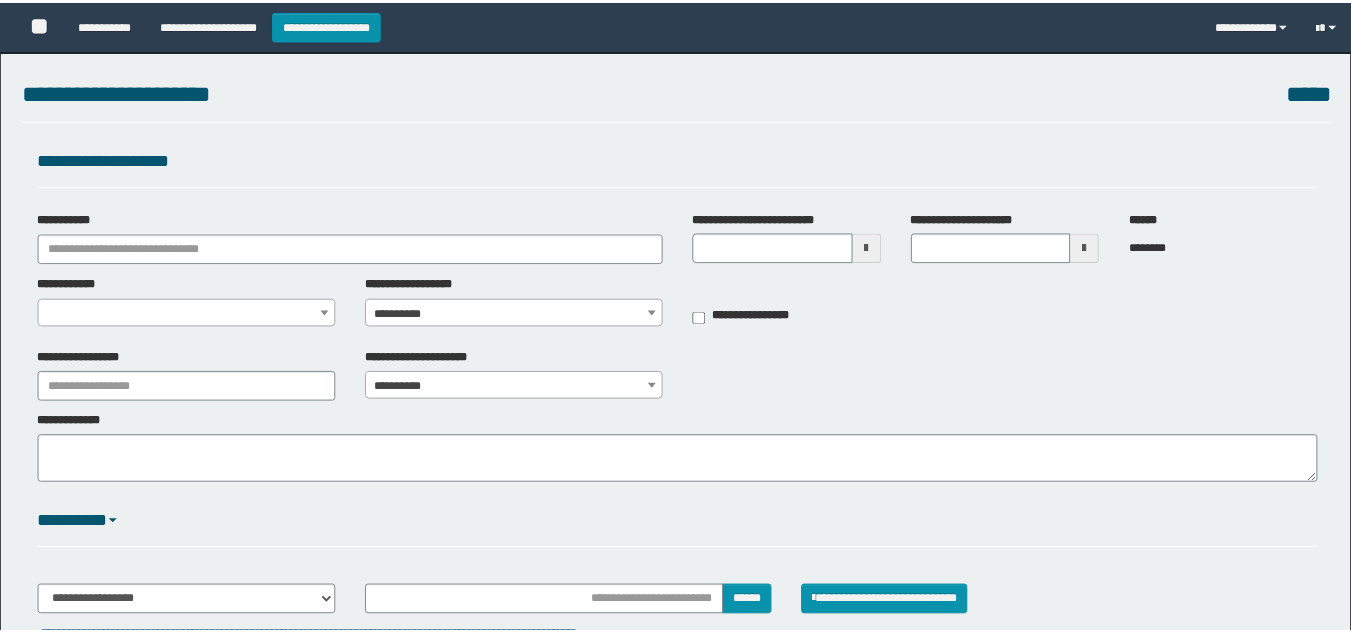 scroll, scrollTop: 0, scrollLeft: 0, axis: both 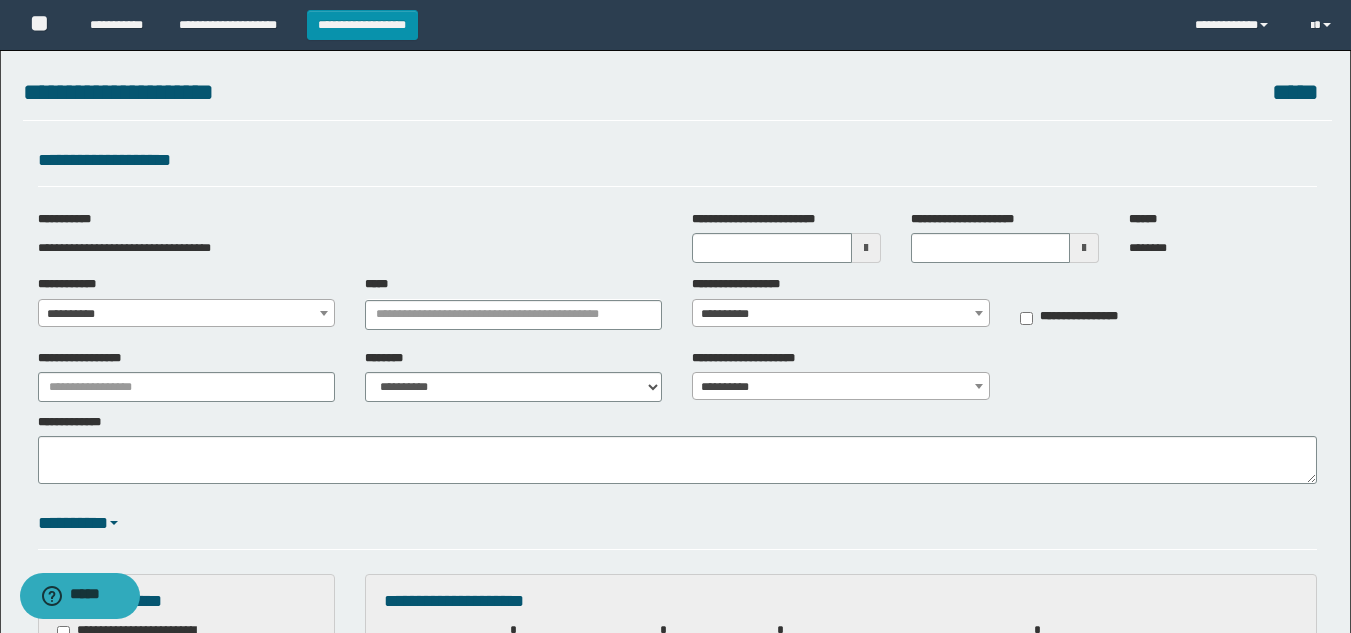 click at bounding box center [866, 248] 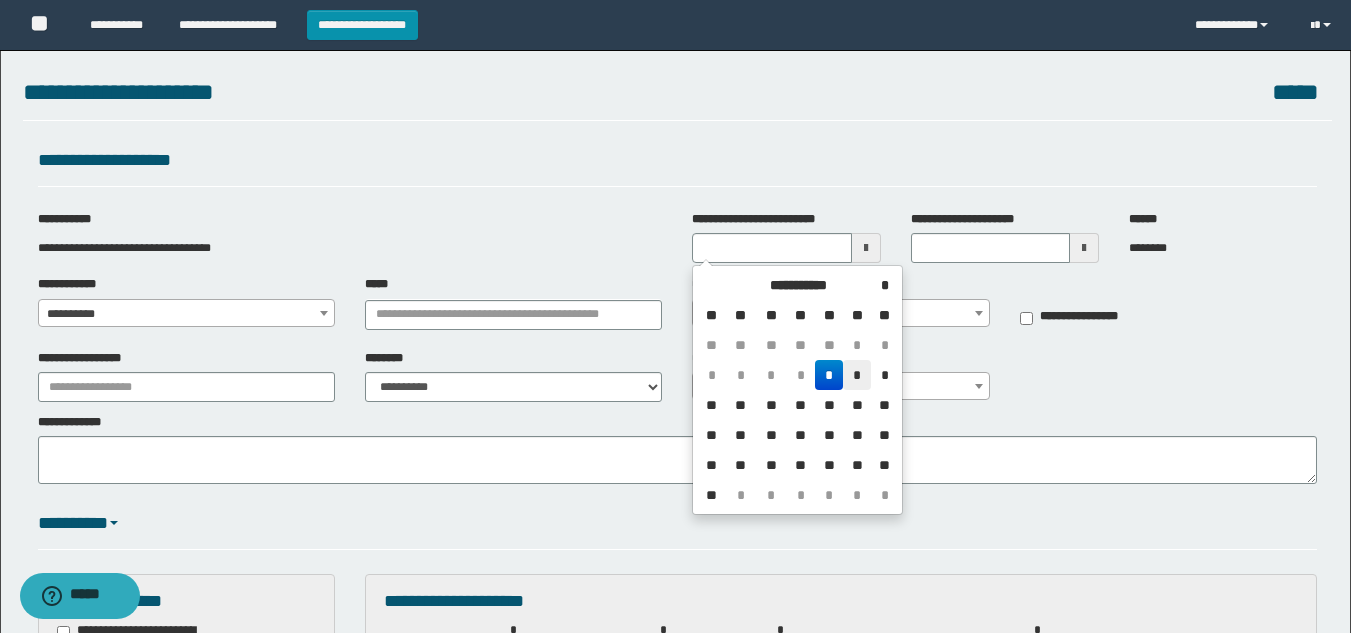 click on "*" at bounding box center (857, 375) 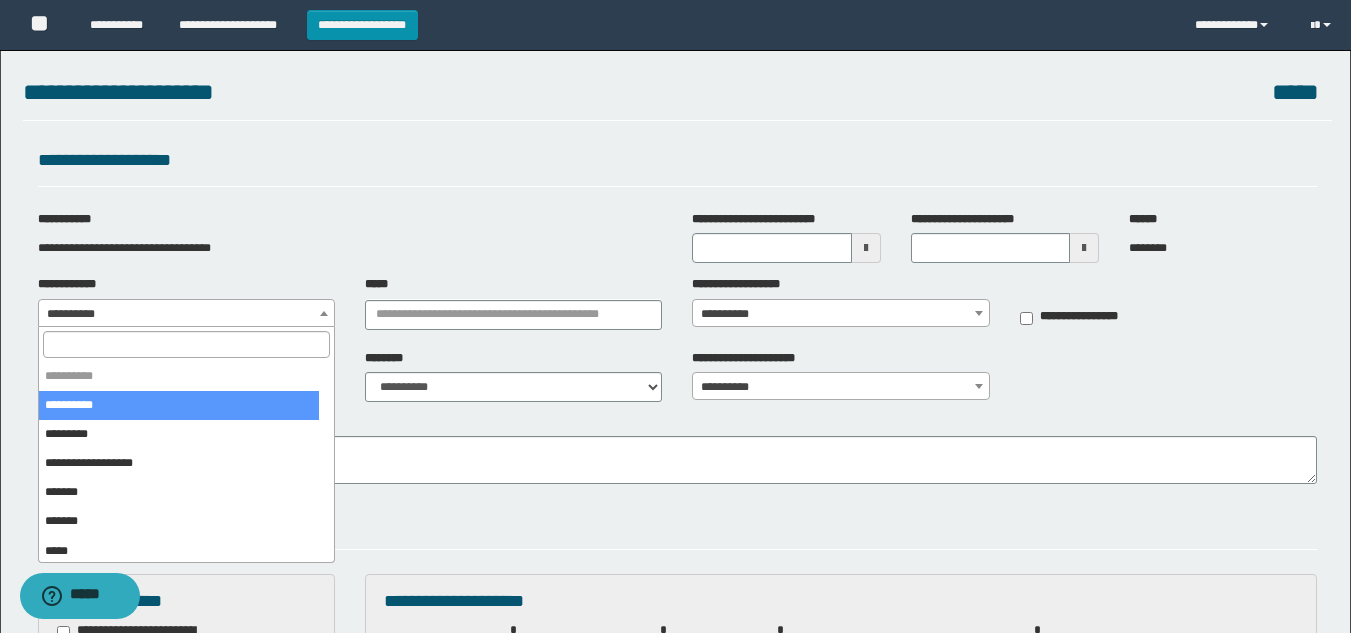 click on "**********" at bounding box center [186, 314] 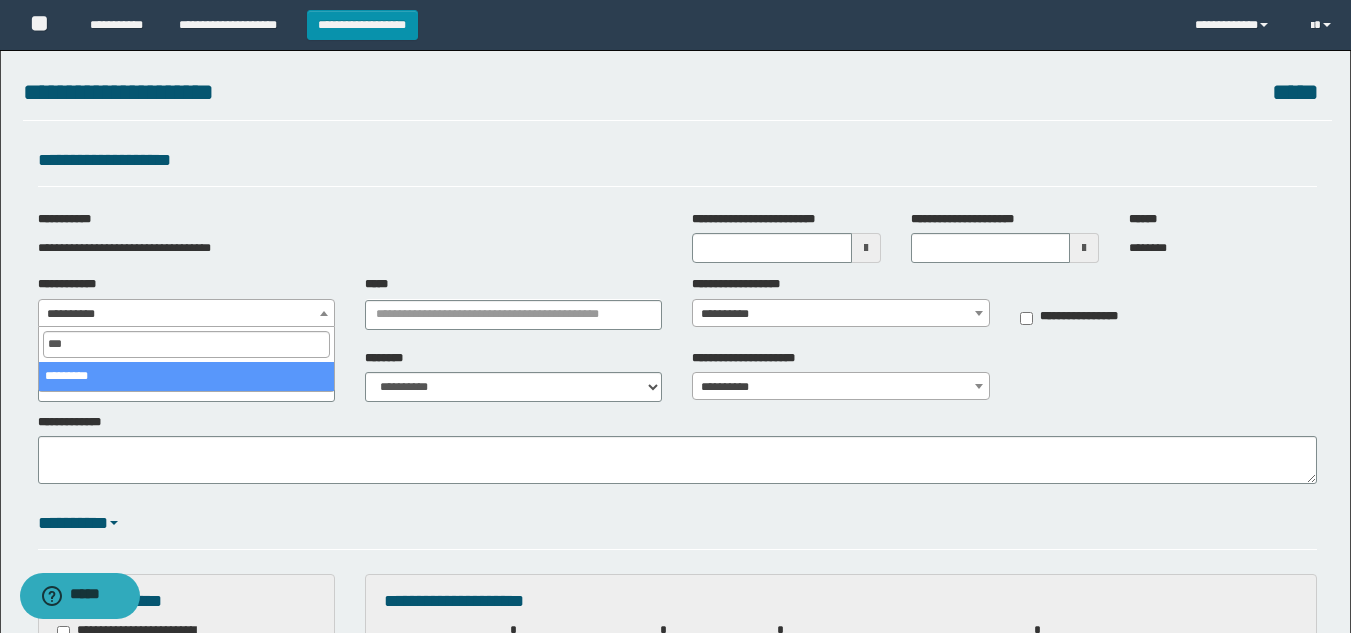 type on "***" 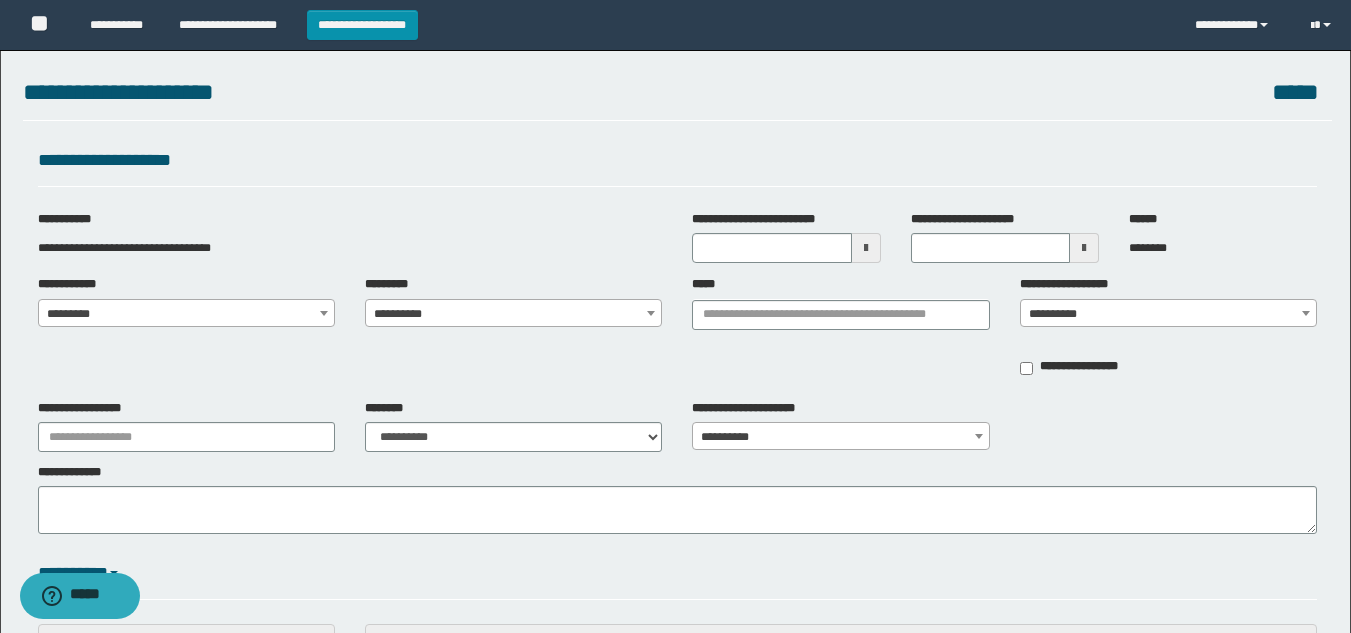 click on "**********" at bounding box center [513, 314] 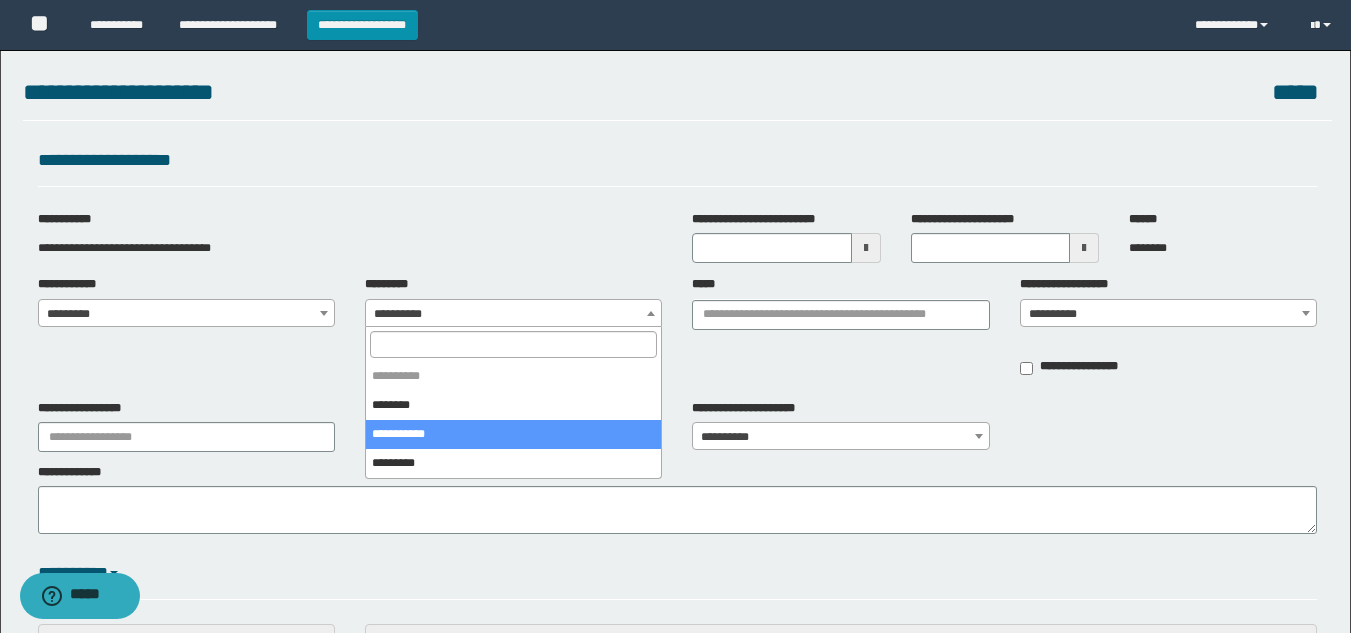select on "****" 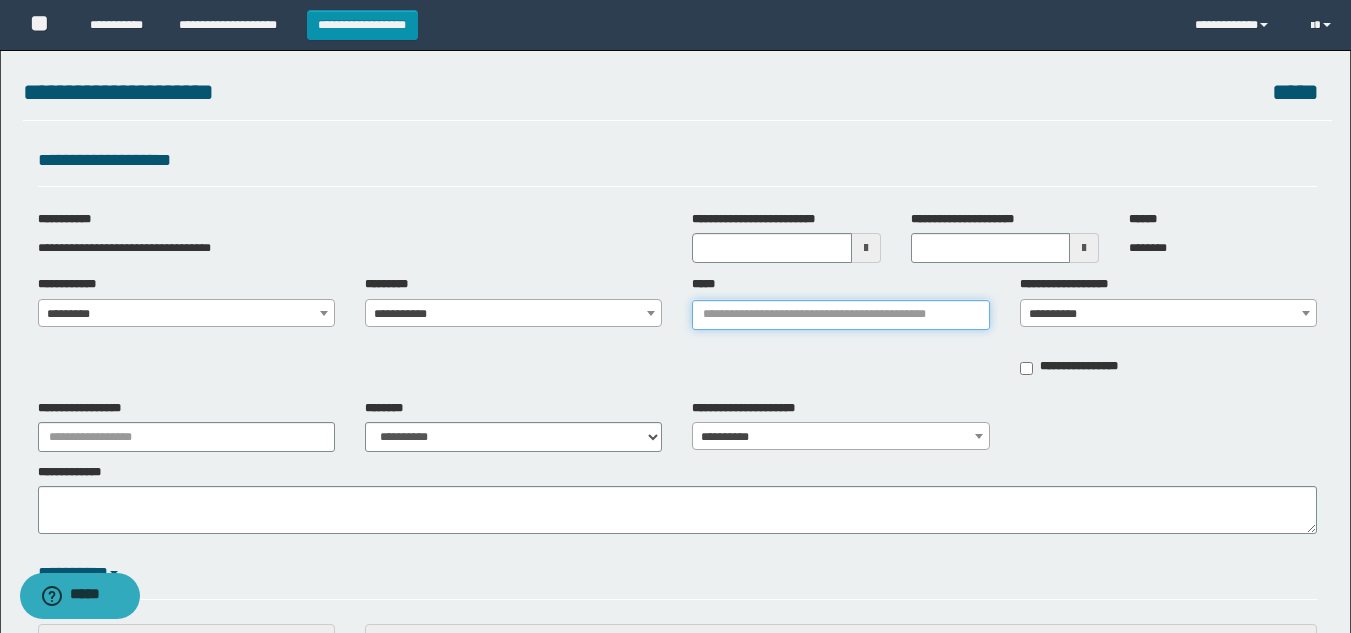 click on "*****" at bounding box center (840, 315) 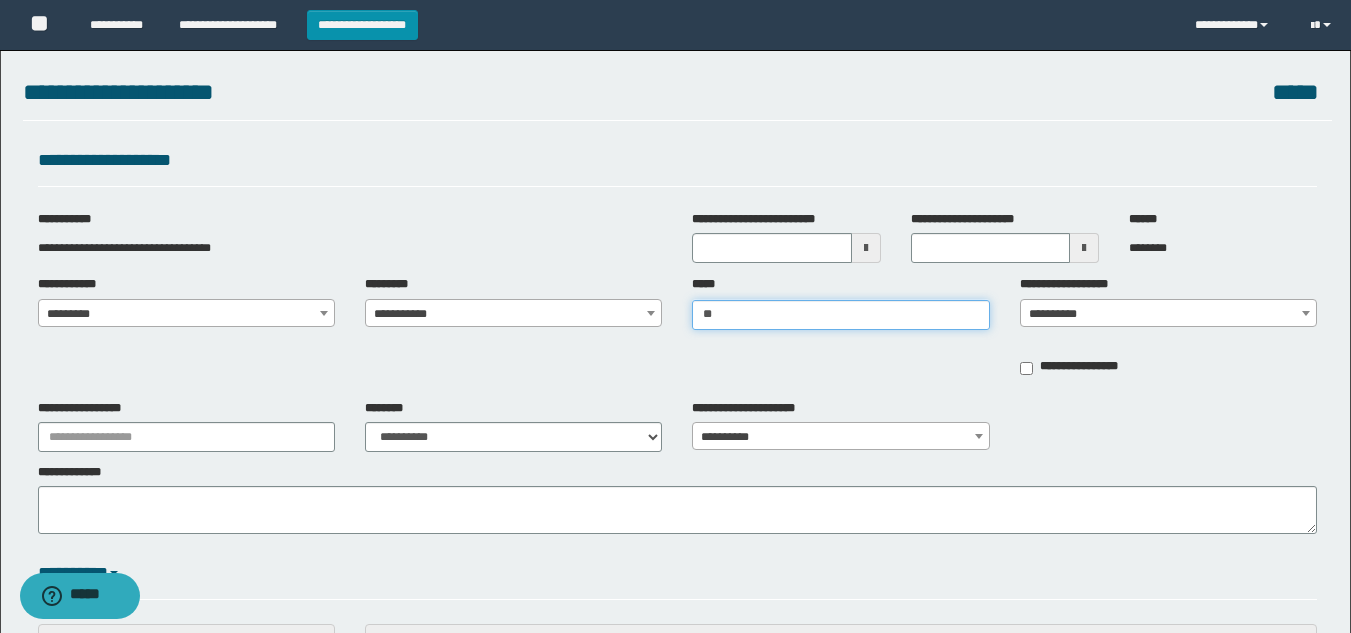 type on "*" 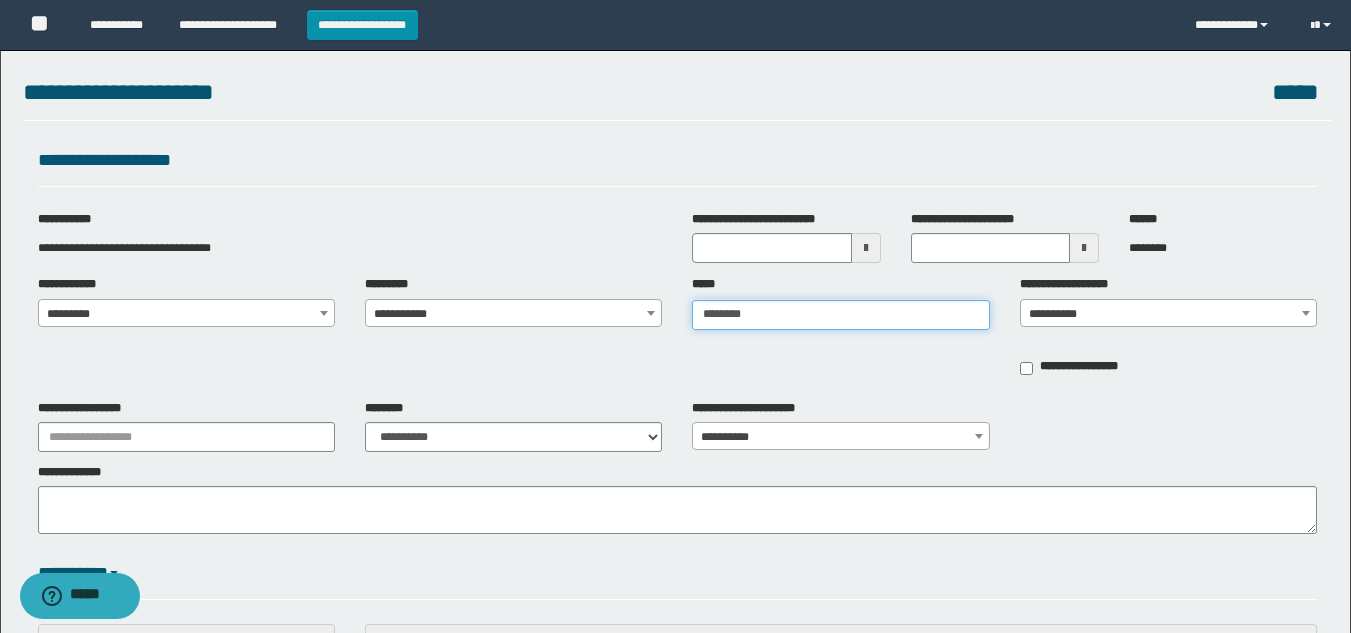 type on "*********" 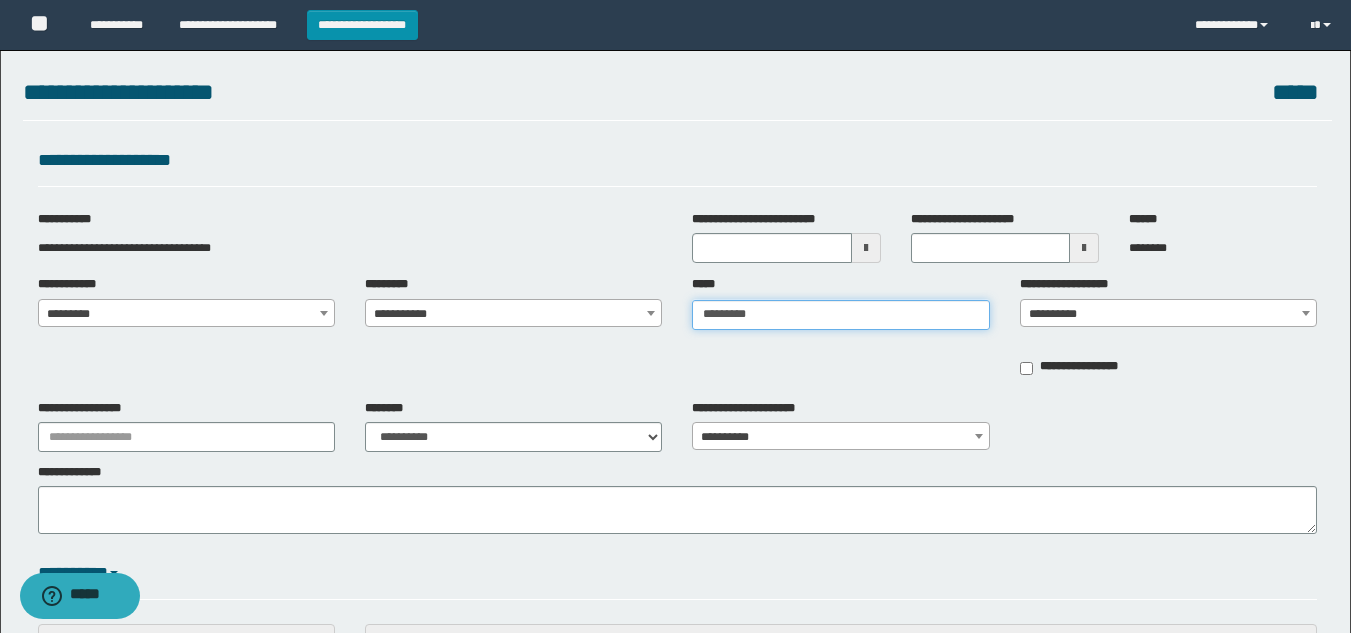 type on "**********" 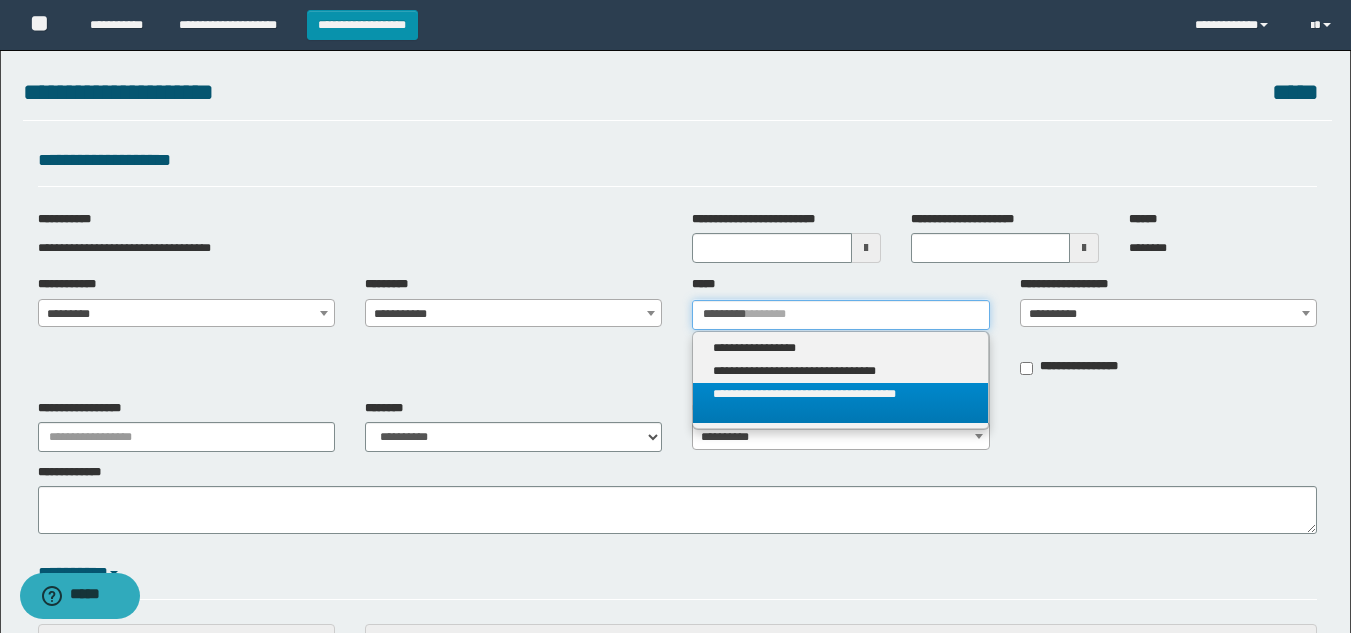 type on "*********" 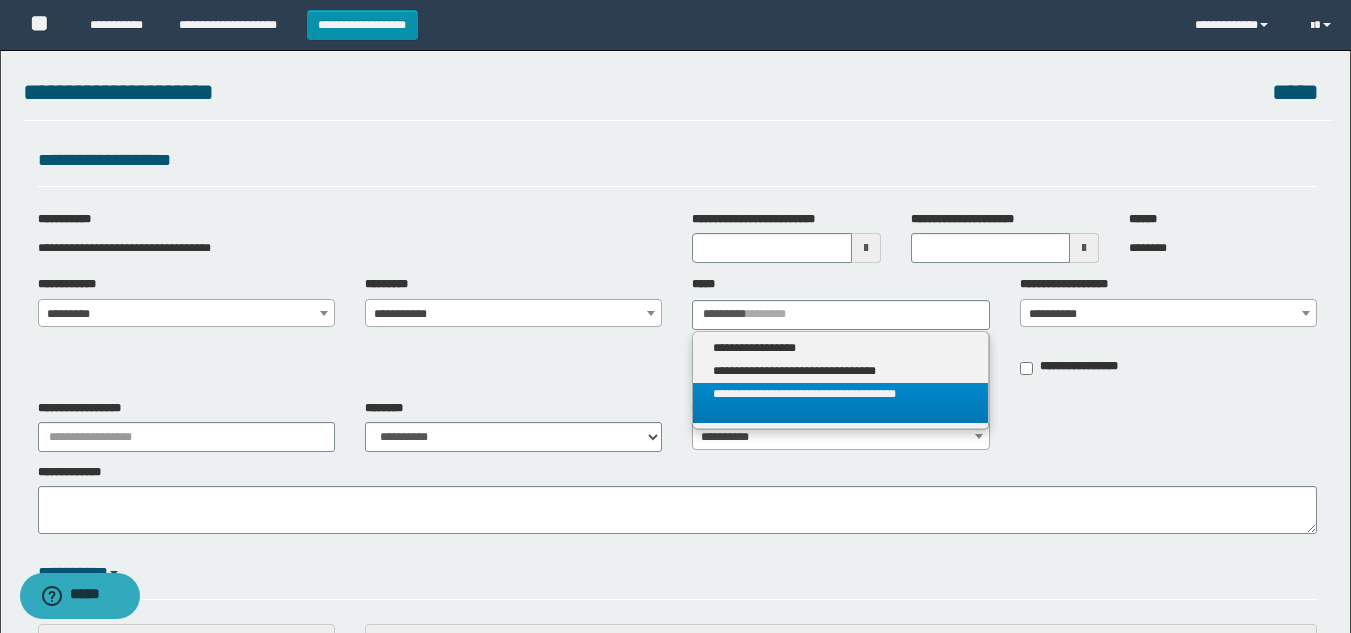 type 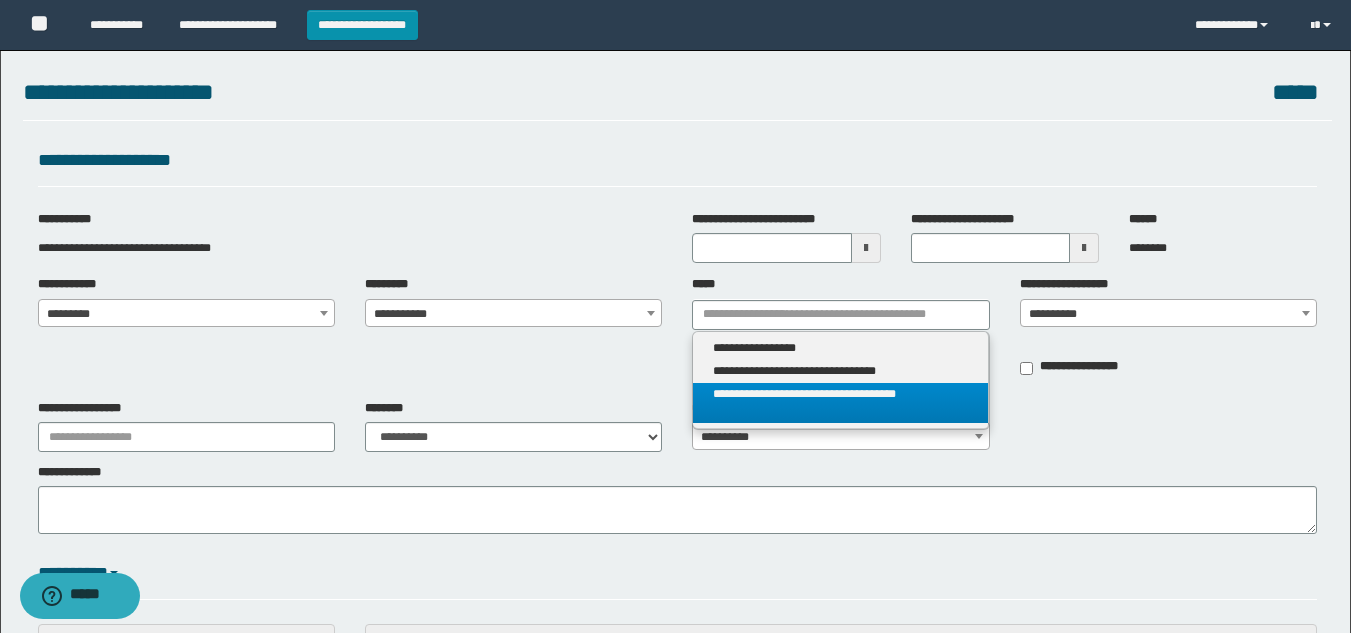 click on "**********" at bounding box center (840, 403) 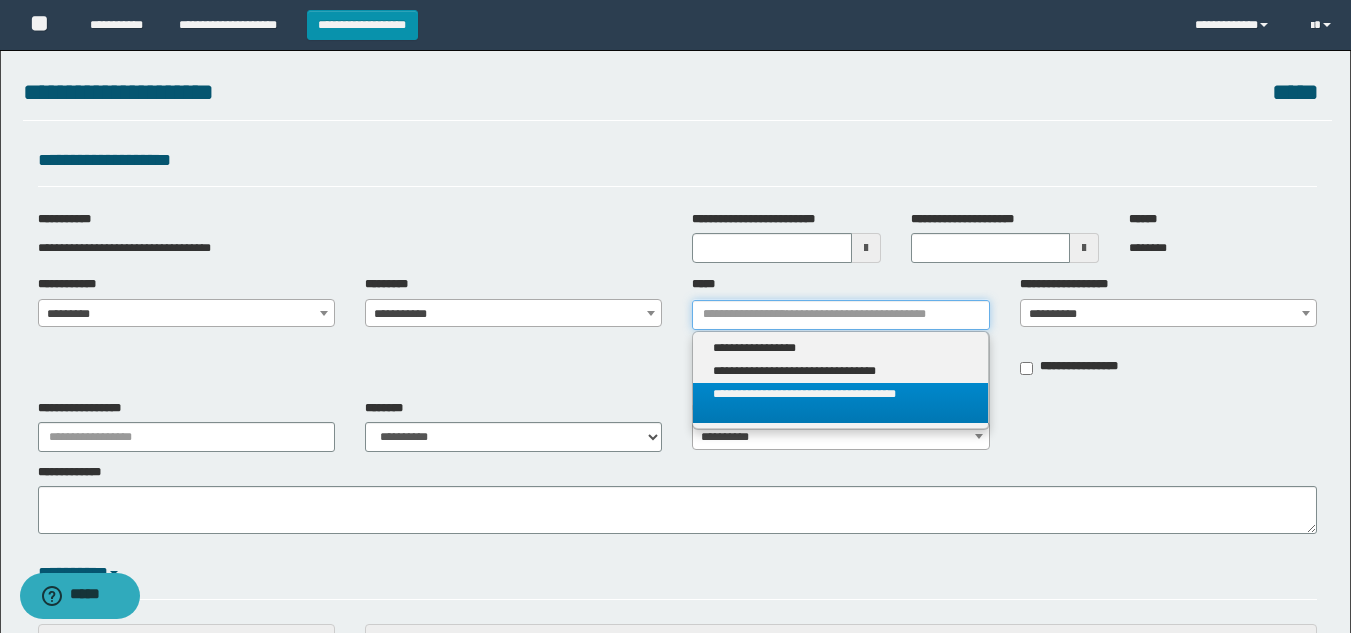 type 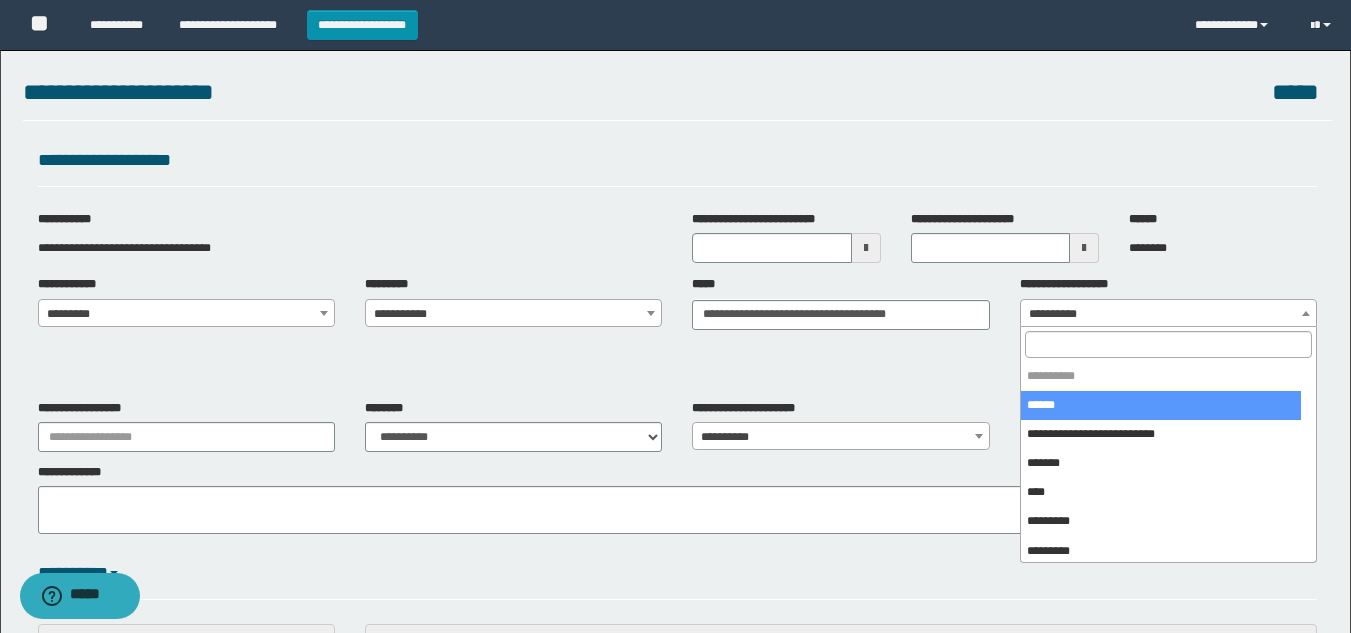 click on "**********" at bounding box center (1168, 314) 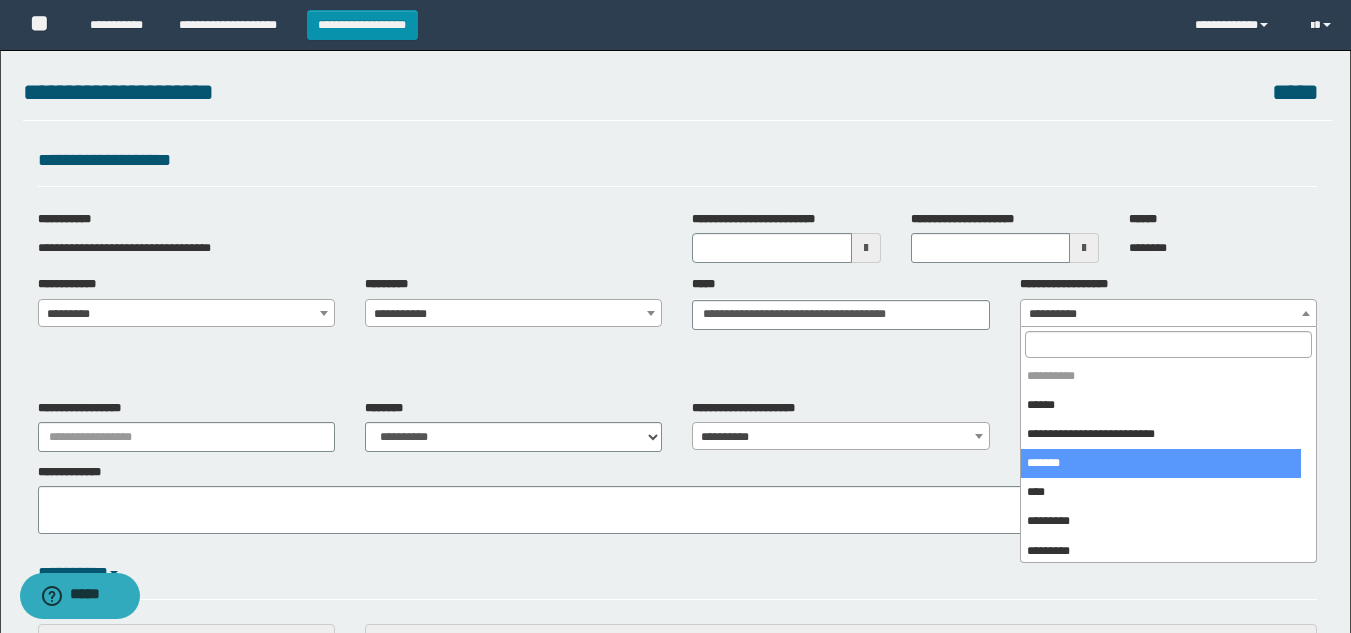 select on "***" 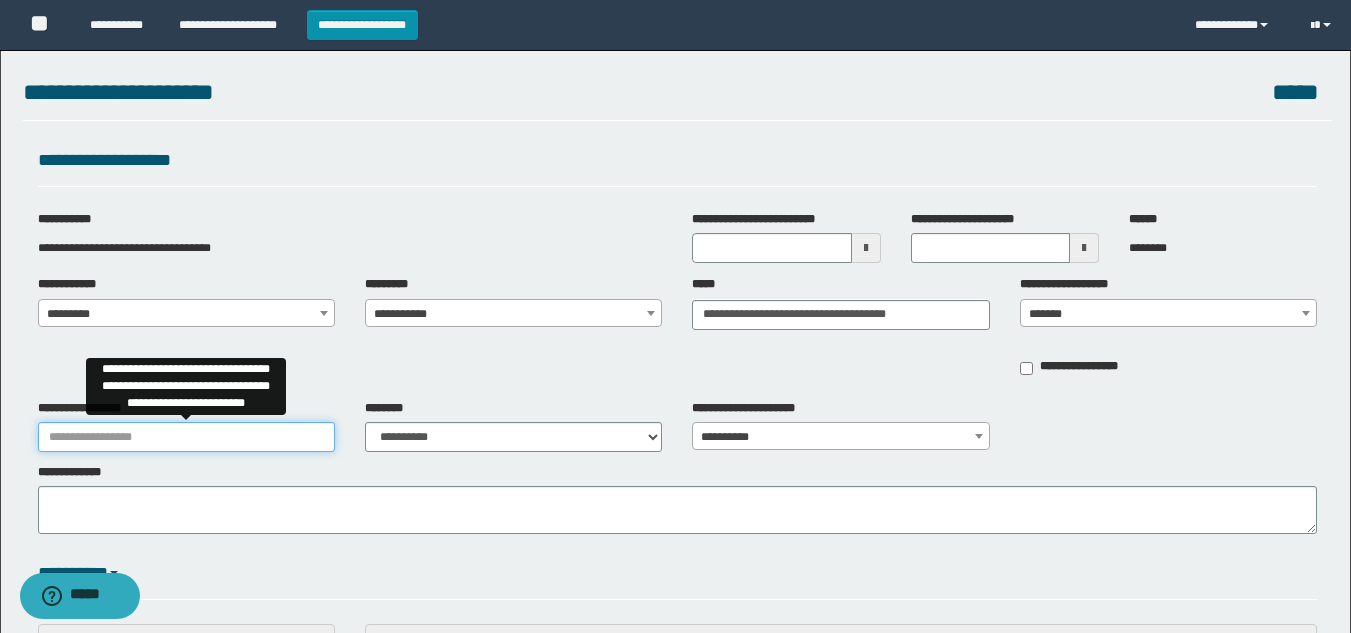 click on "**********" at bounding box center (186, 437) 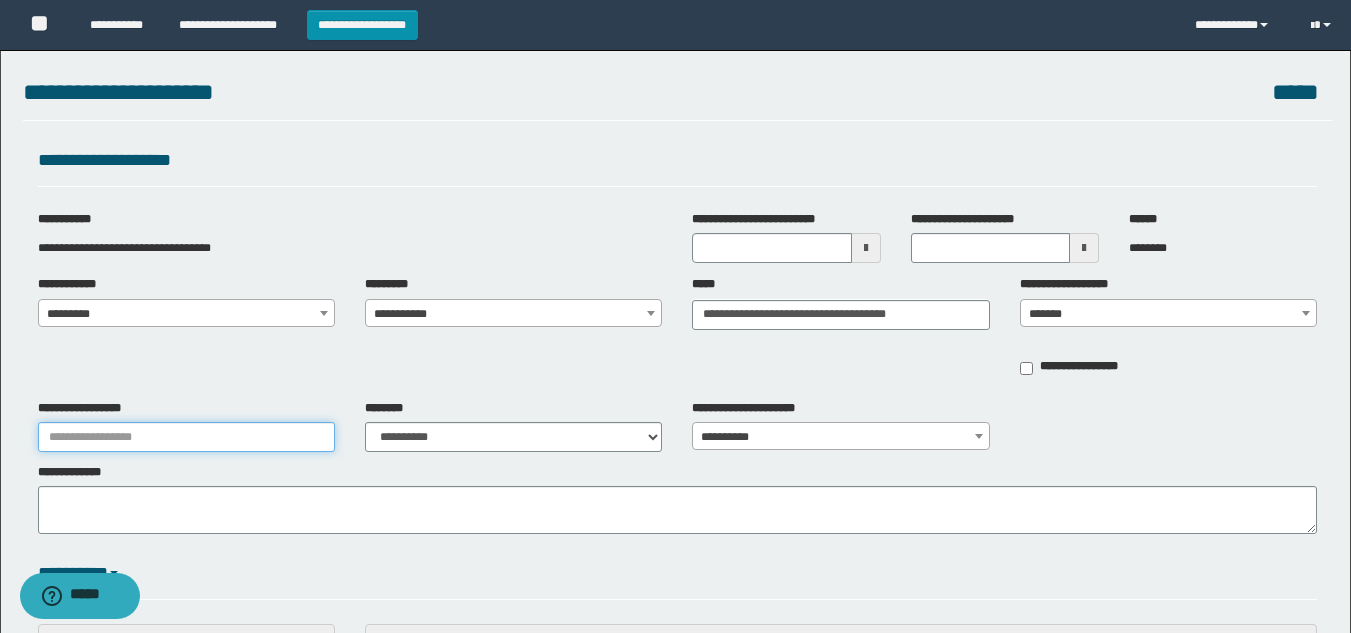 type on "**********" 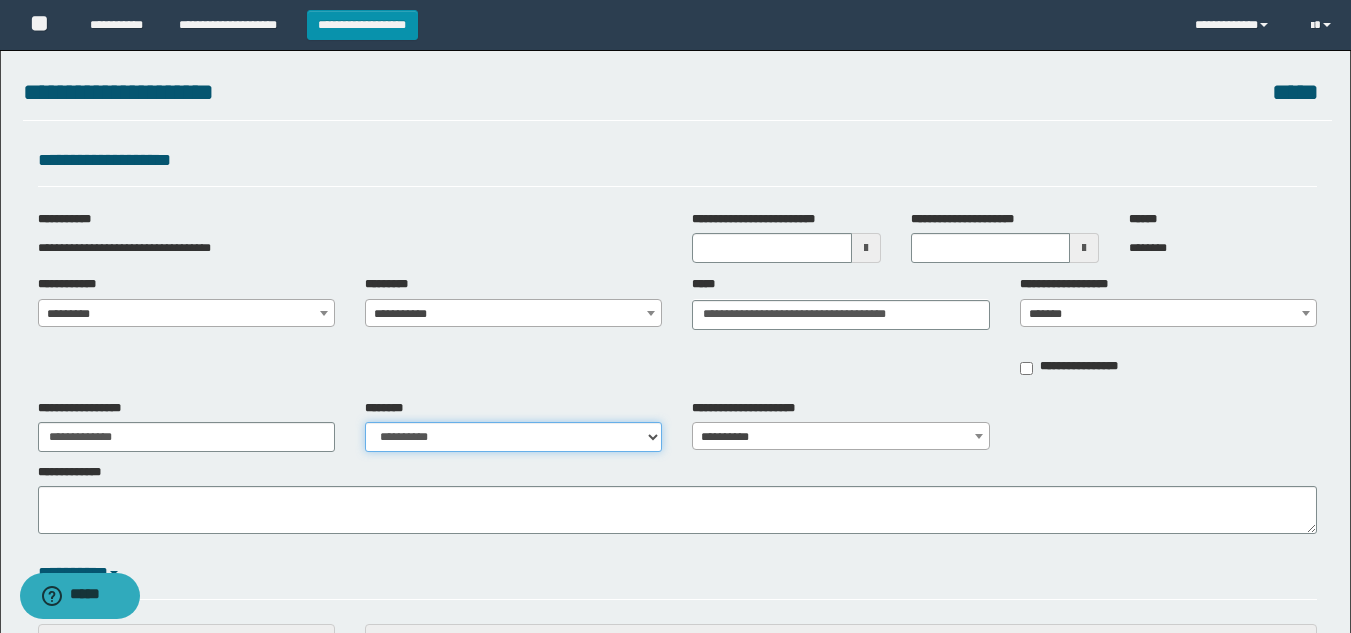 click on "**********" at bounding box center (513, 437) 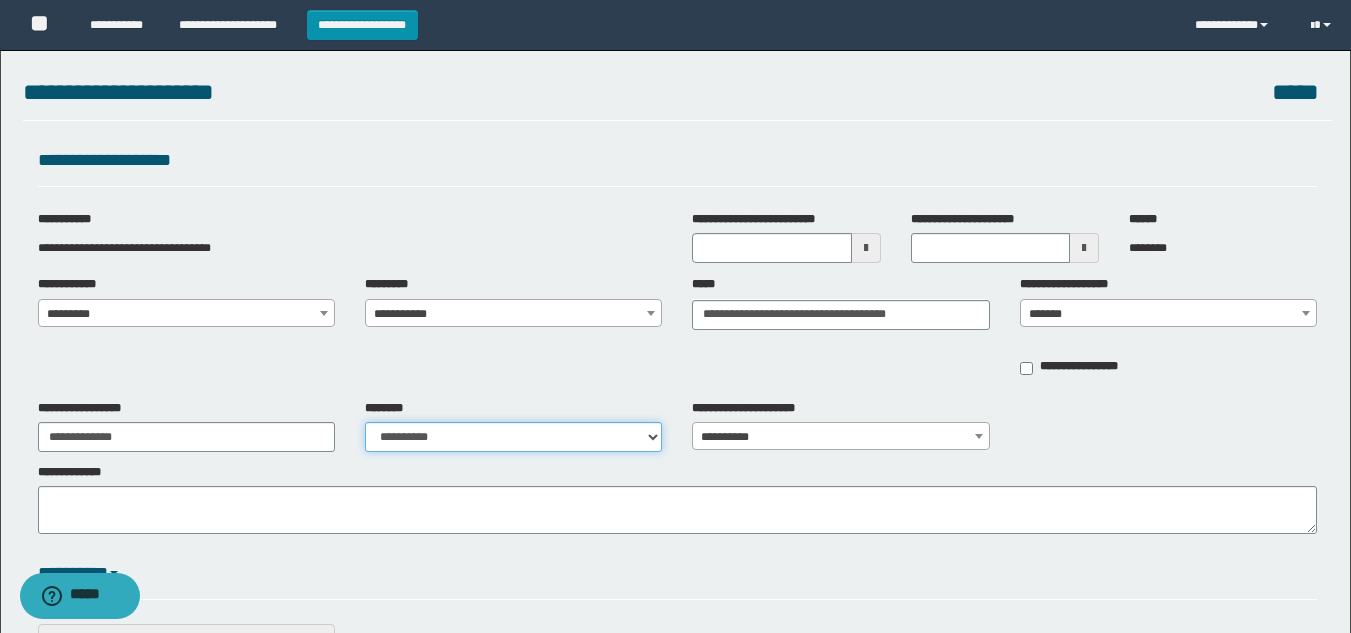 select on "***" 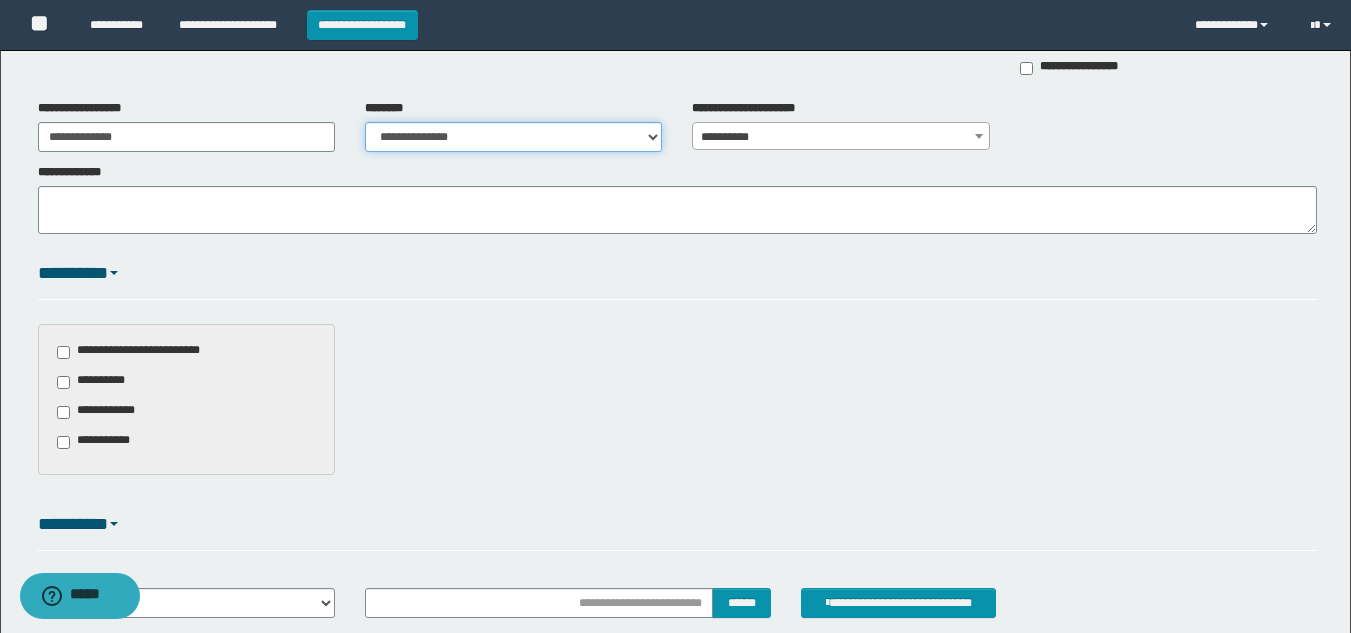 scroll, scrollTop: 462, scrollLeft: 0, axis: vertical 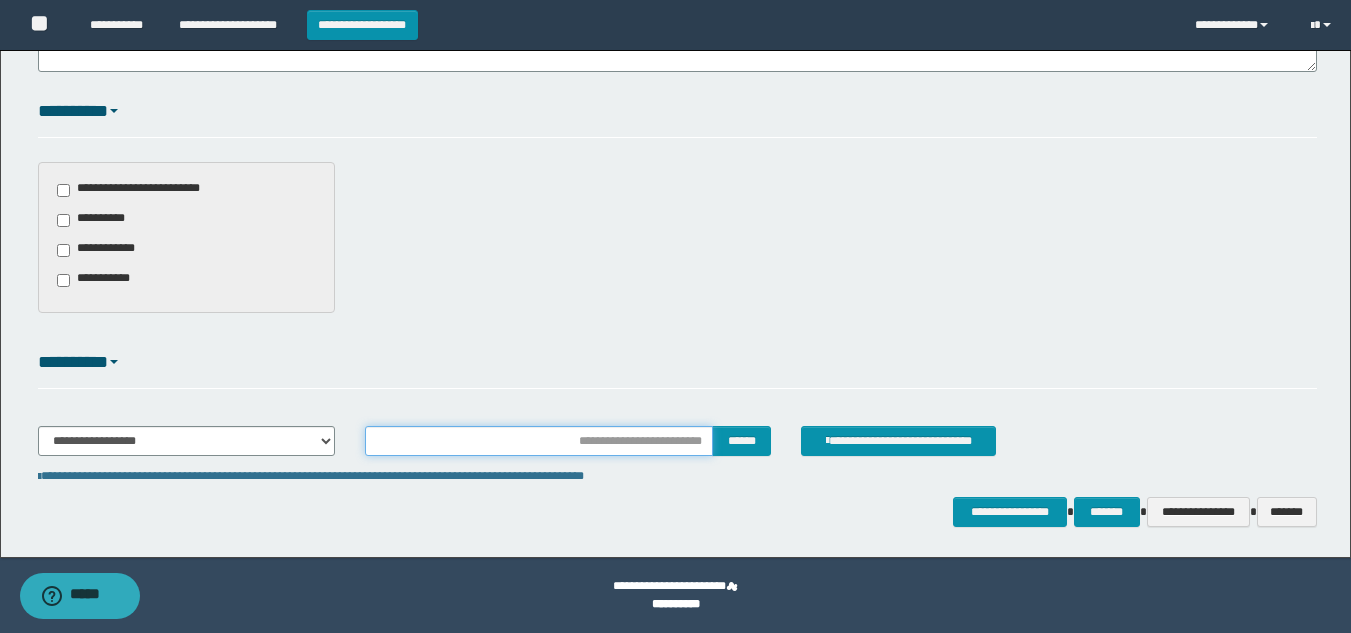 click at bounding box center [539, 441] 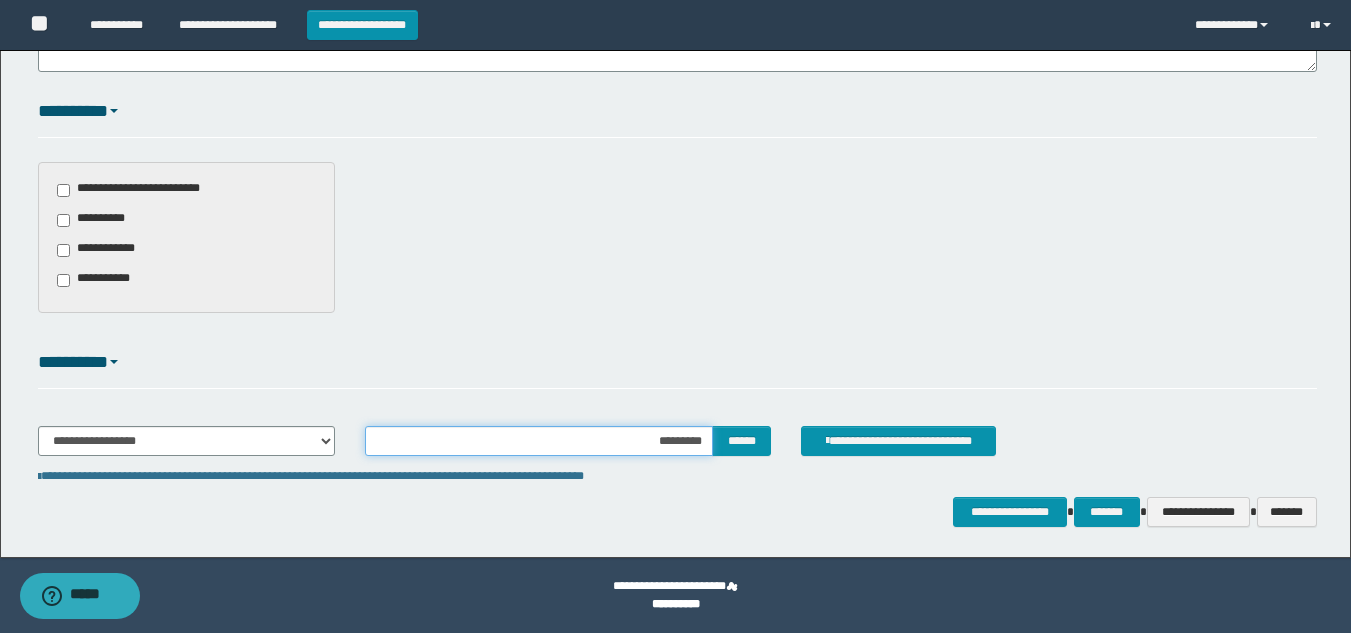 type on "**********" 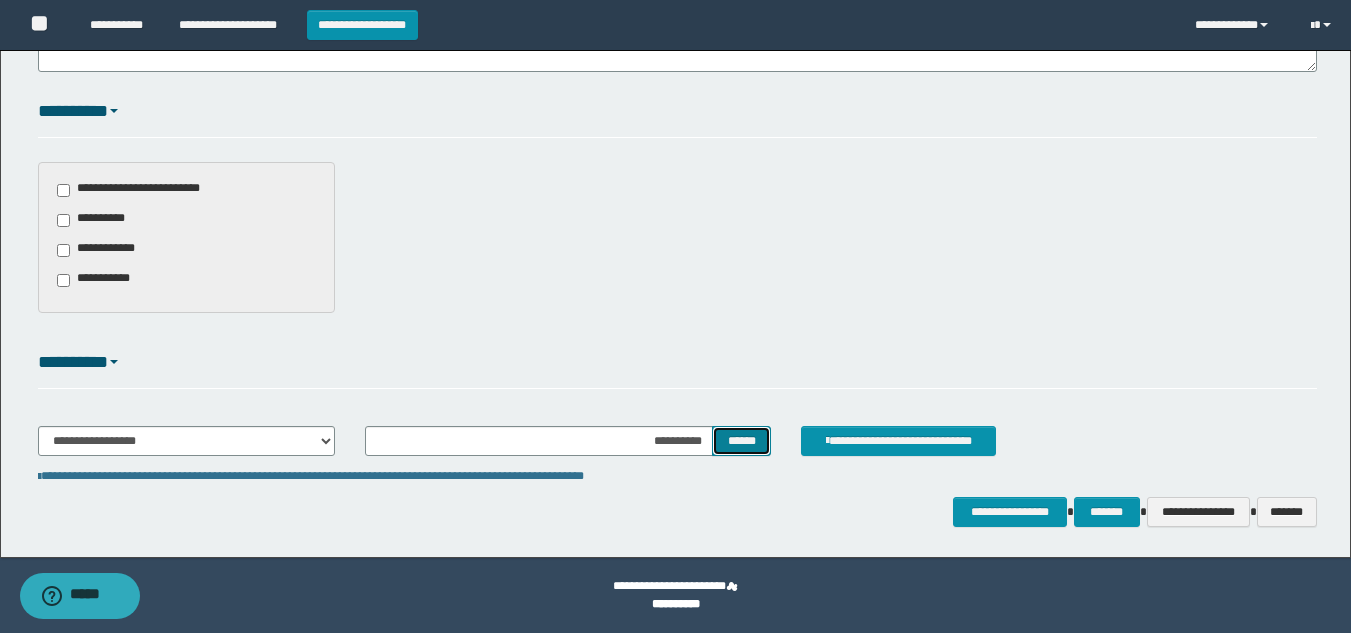 click on "******" at bounding box center [741, 441] 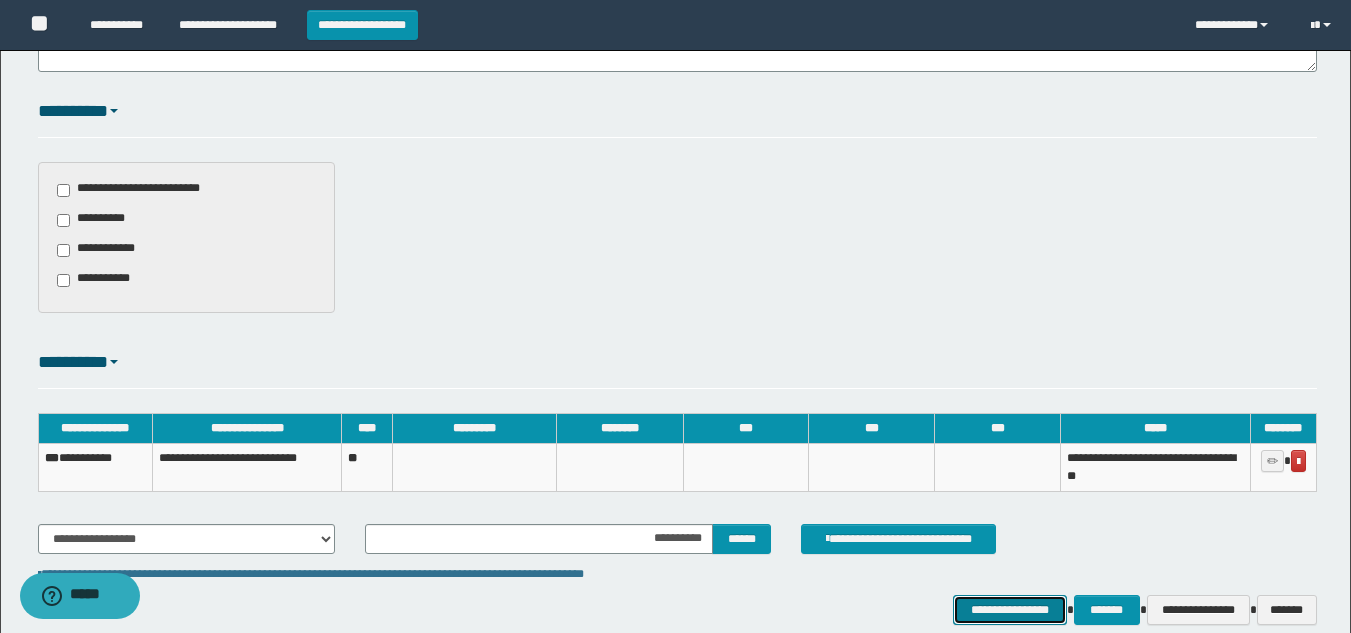 click on "**********" at bounding box center (1009, 610) 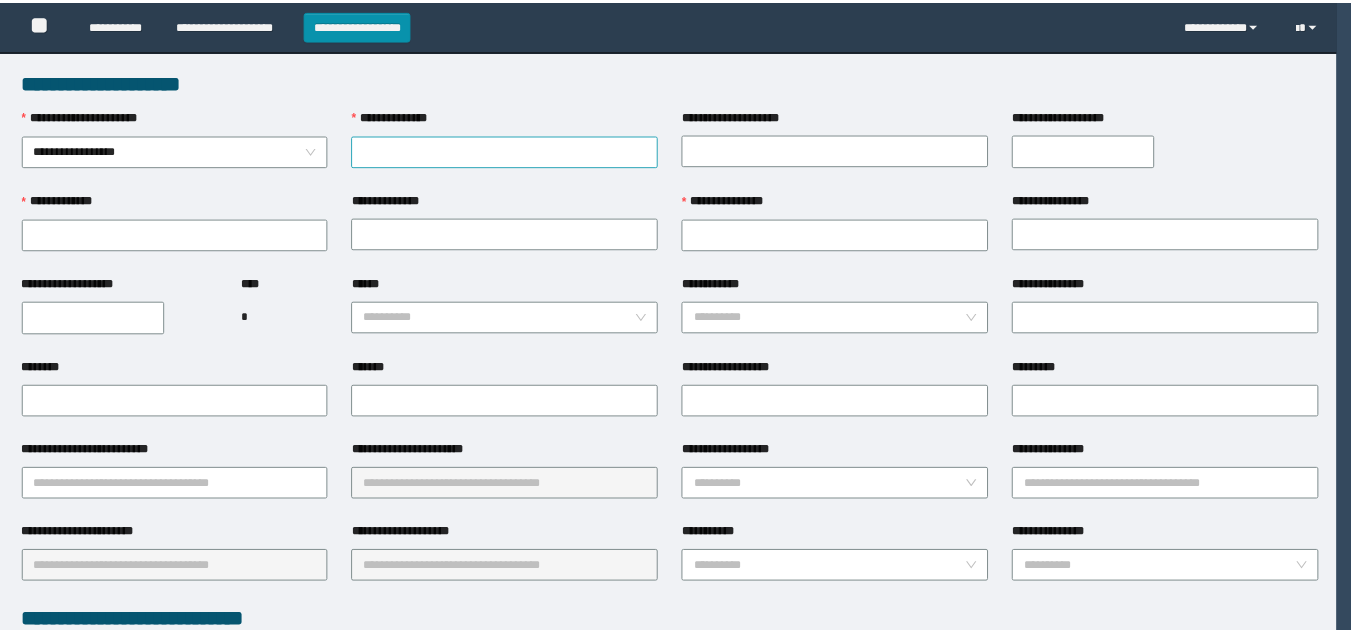 scroll, scrollTop: 0, scrollLeft: 0, axis: both 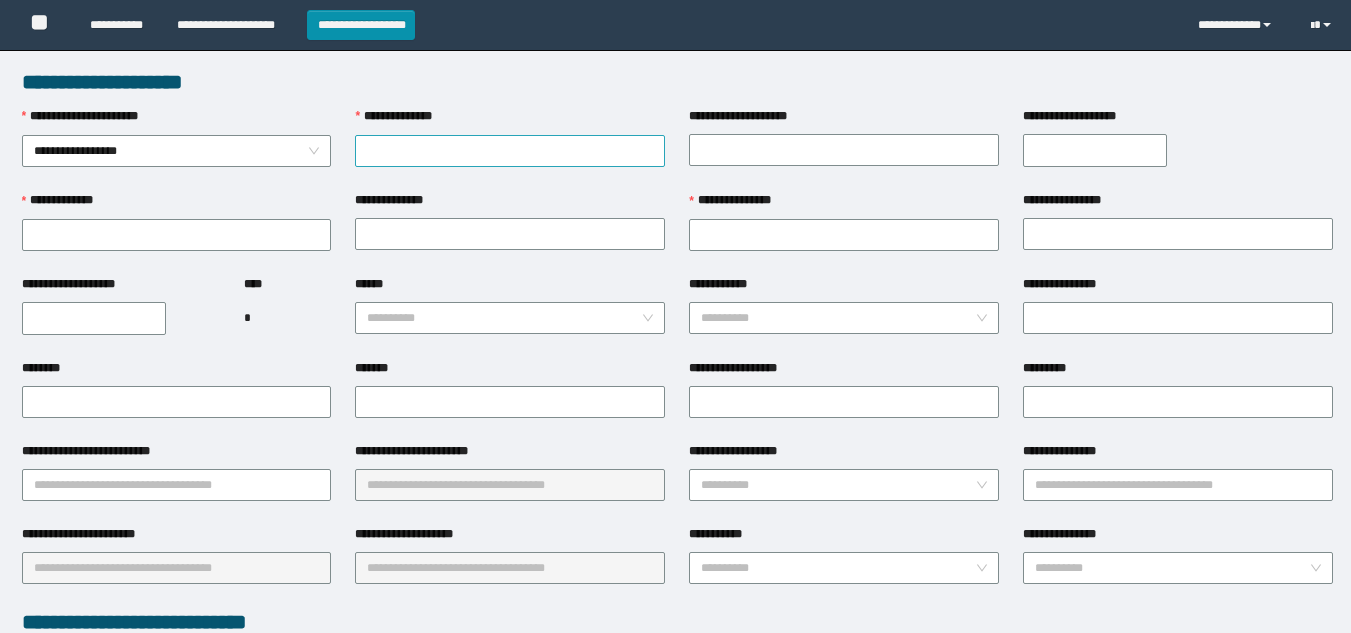 click on "**********" at bounding box center [510, 151] 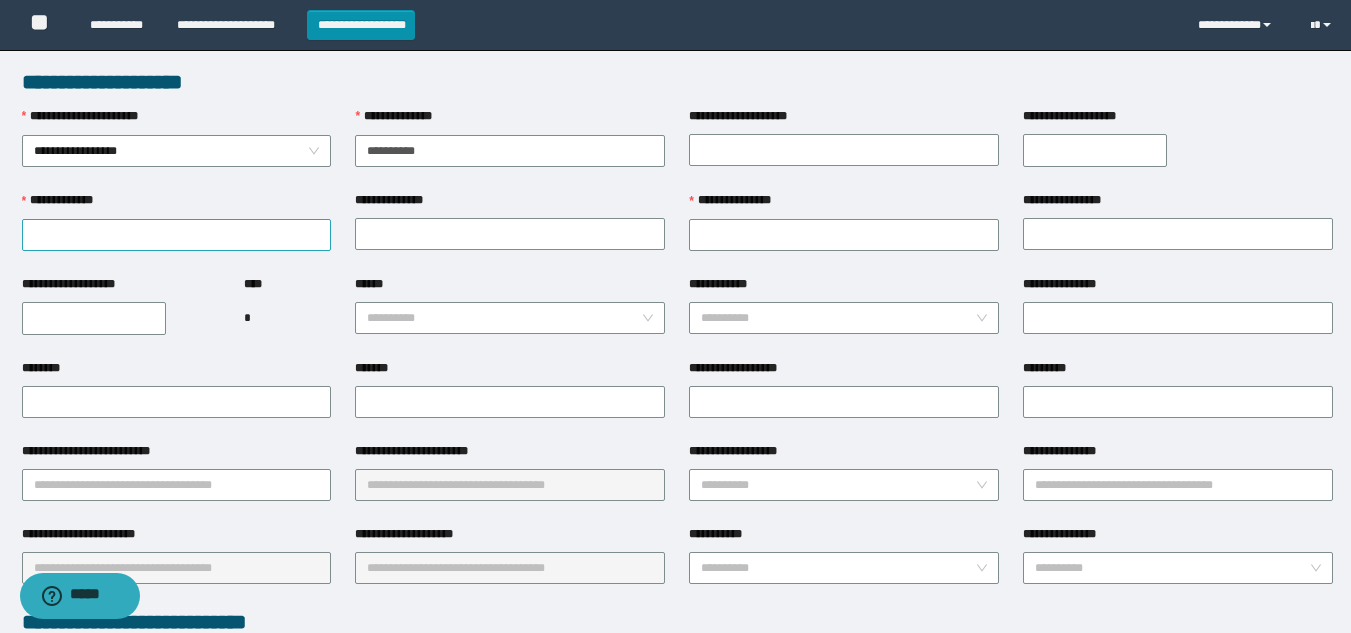 type on "**********" 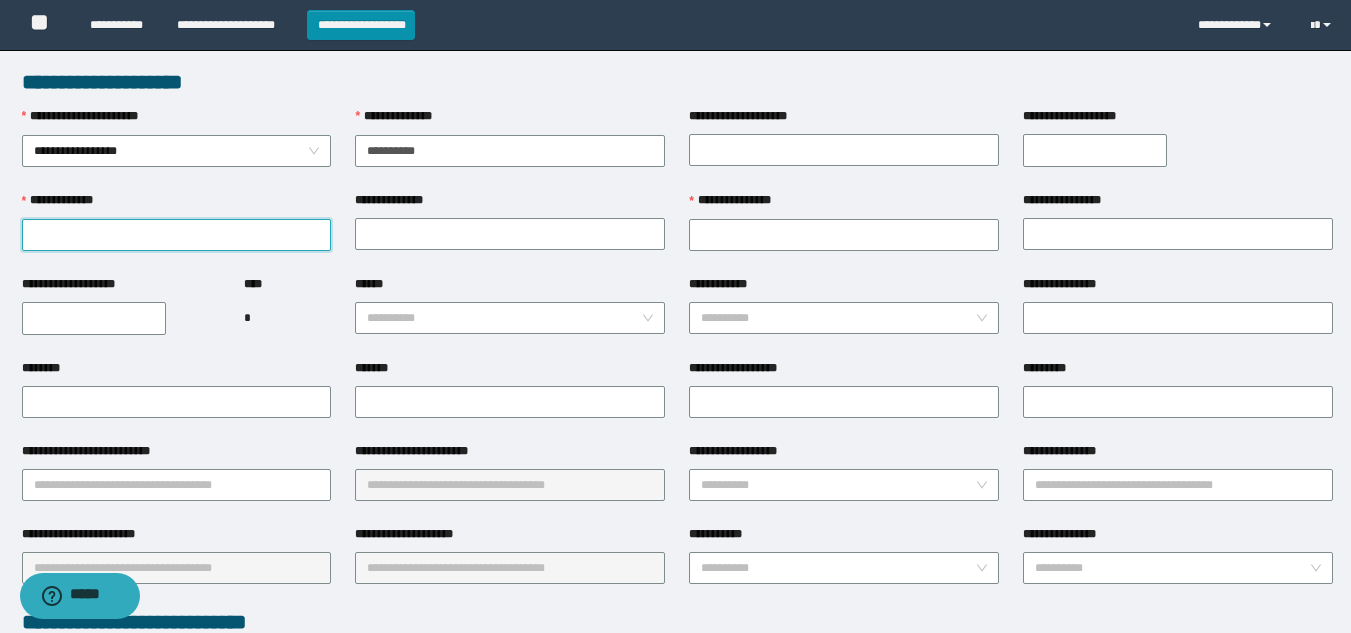 click on "**********" at bounding box center [177, 235] 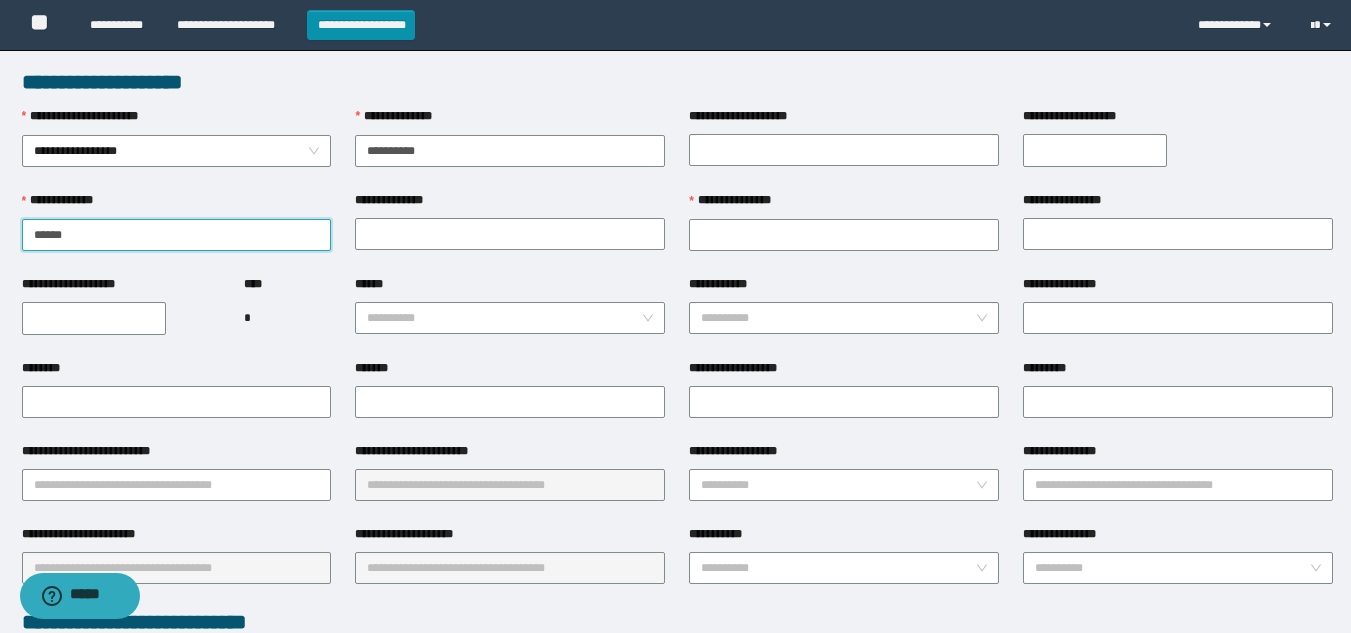 type on "******" 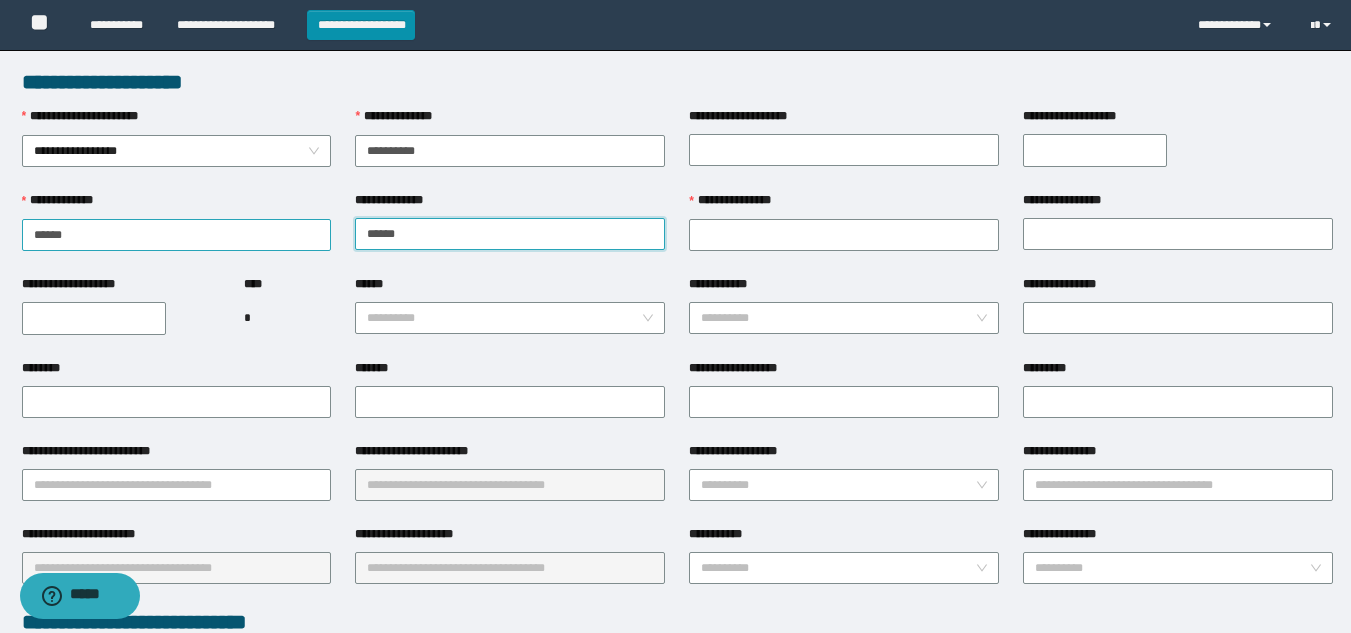 type on "******" 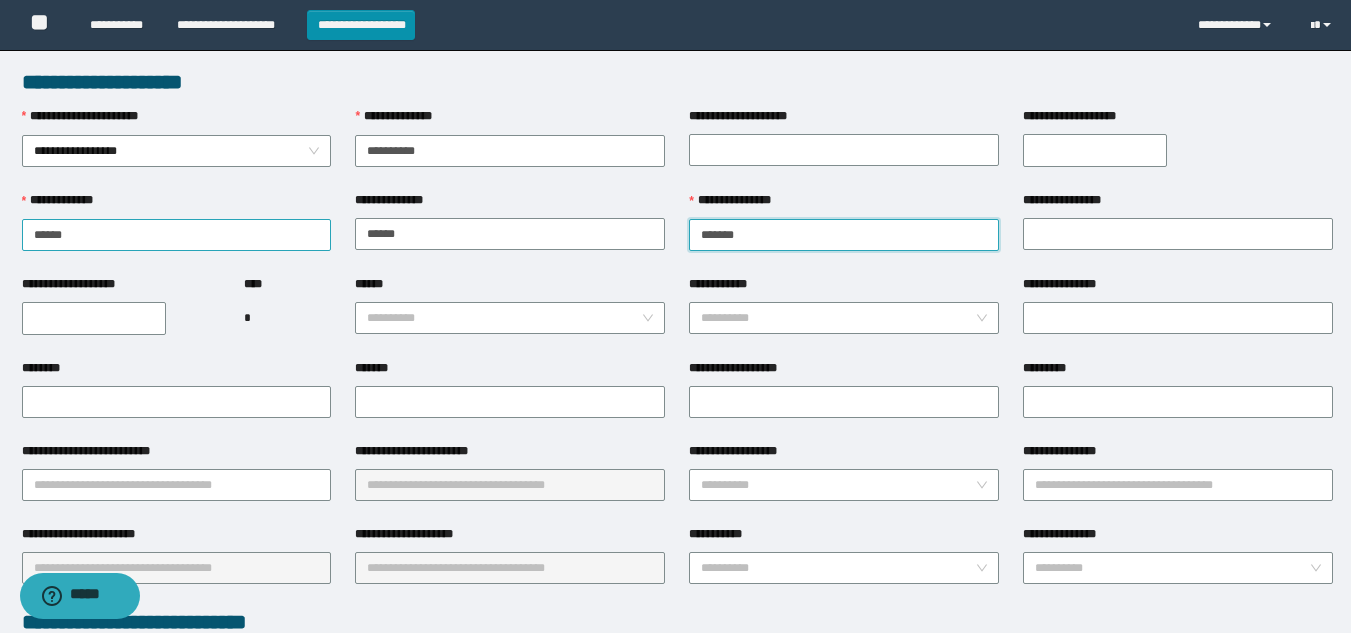 type on "*******" 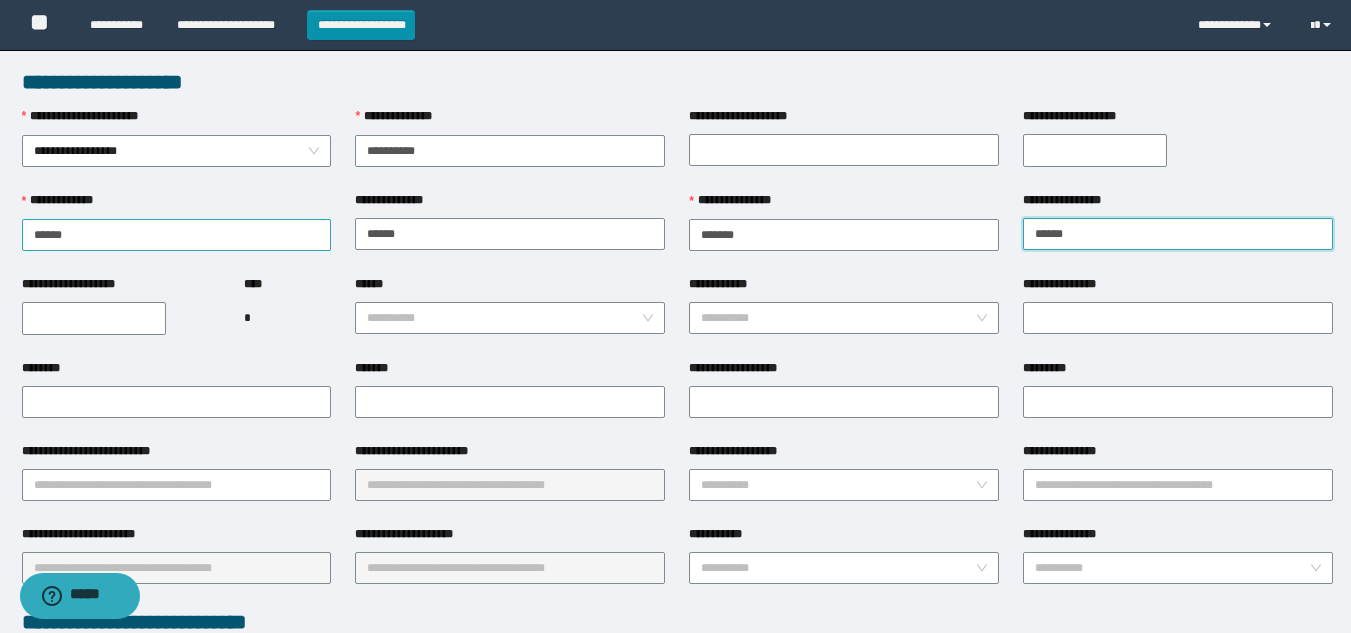 type on "******" 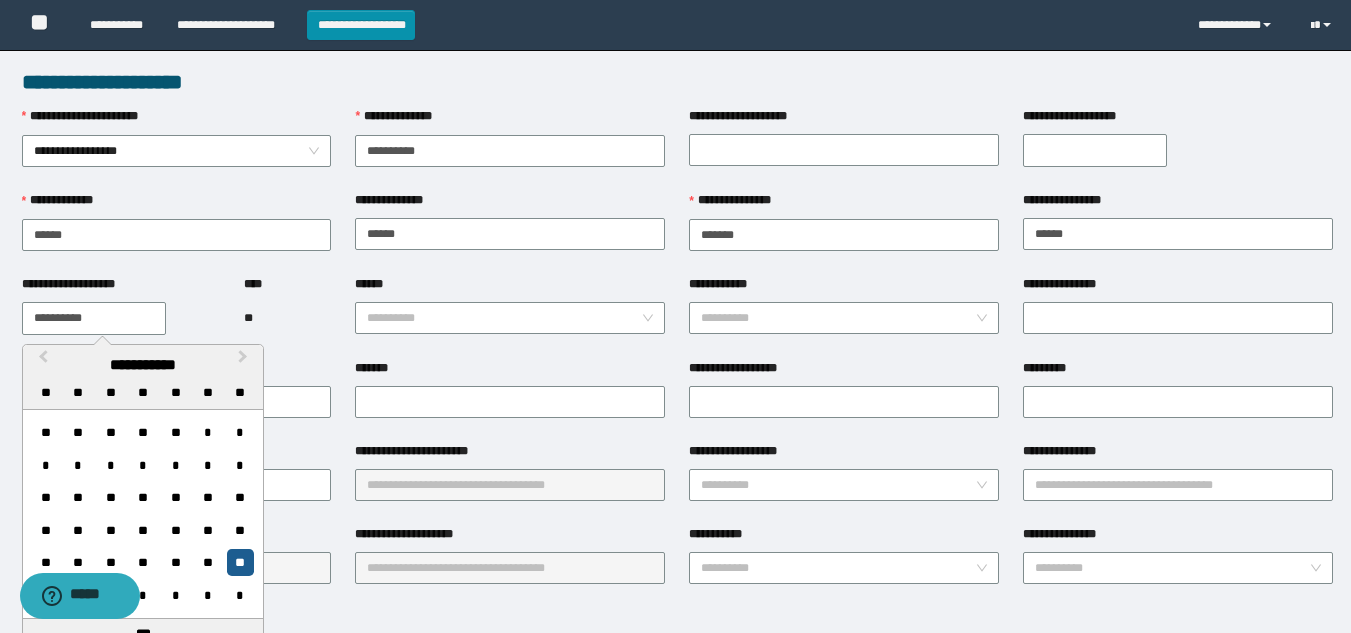 type on "**********" 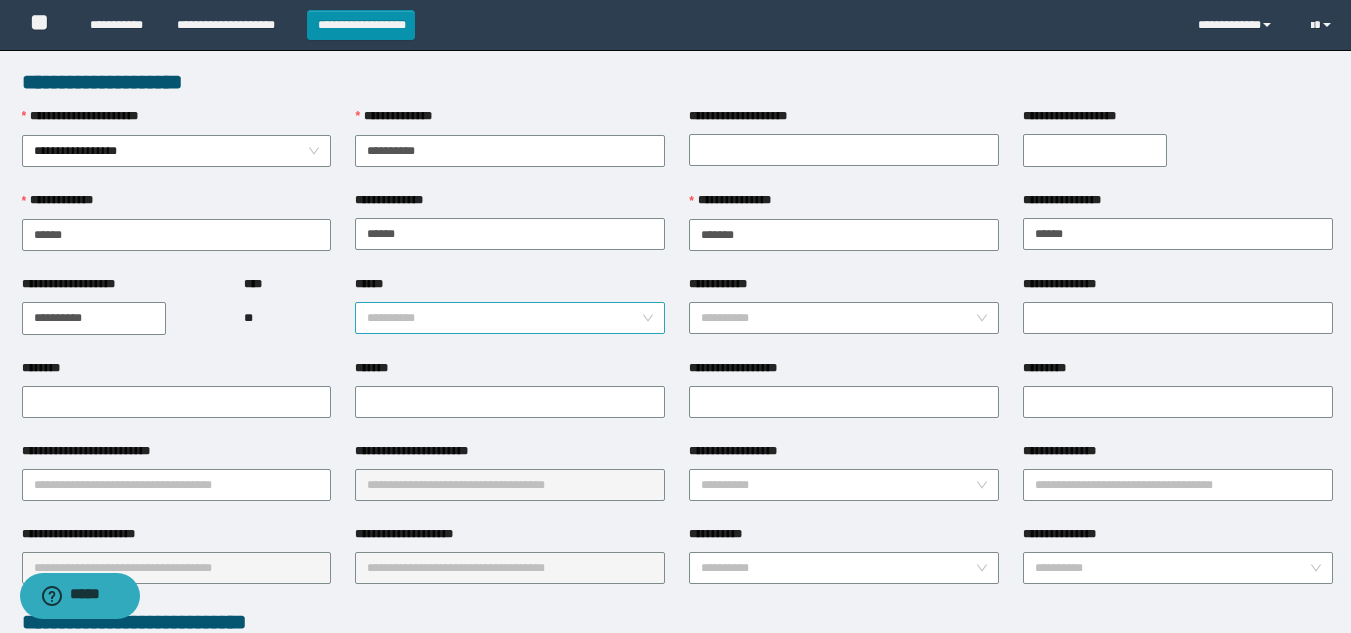 click on "******" at bounding box center (504, 318) 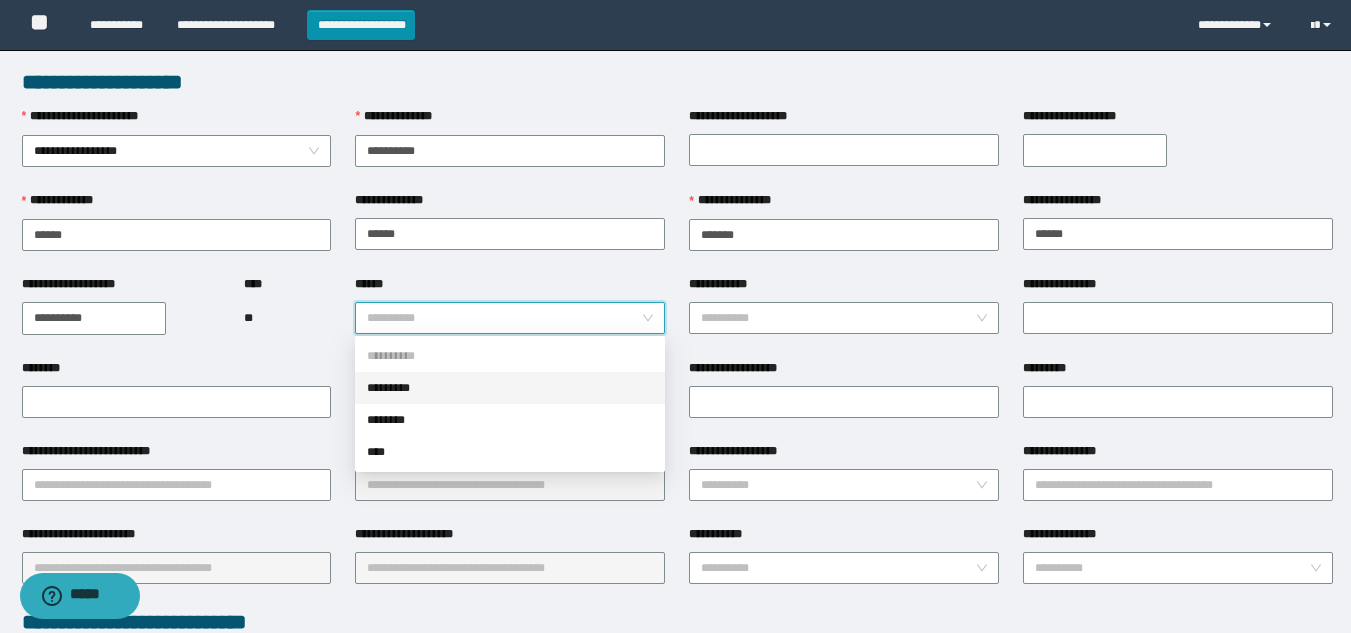 click on "*********" at bounding box center [510, 388] 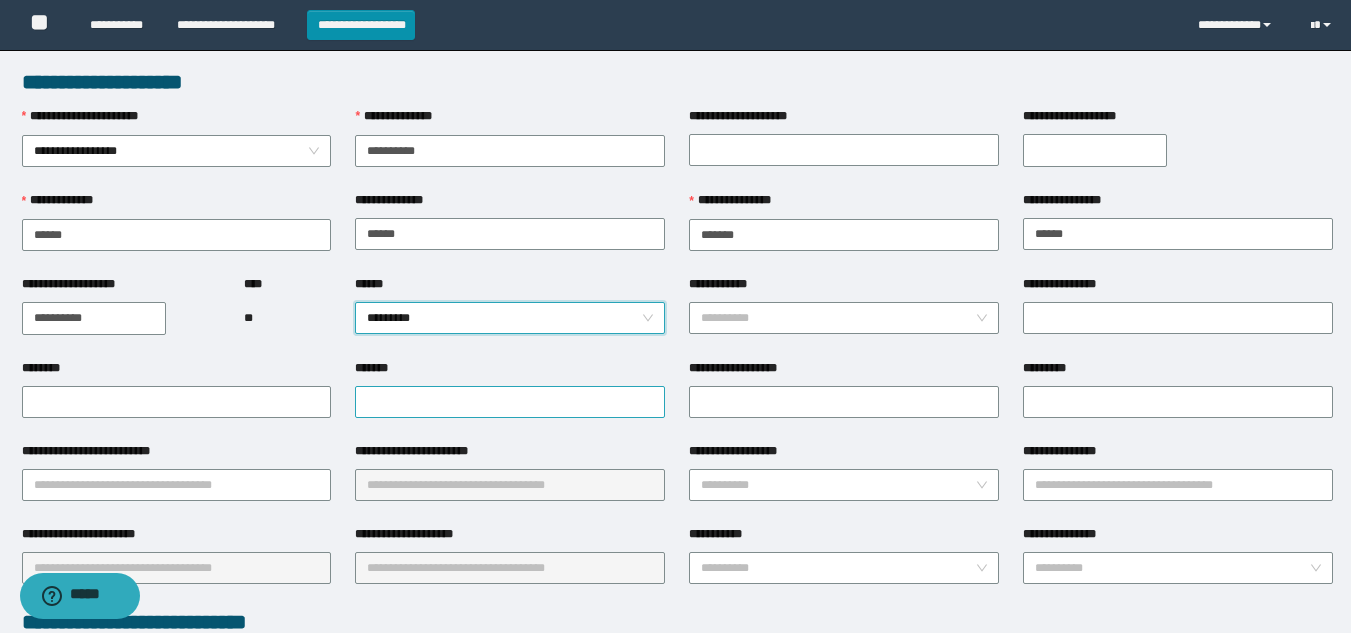 scroll, scrollTop: 400, scrollLeft: 0, axis: vertical 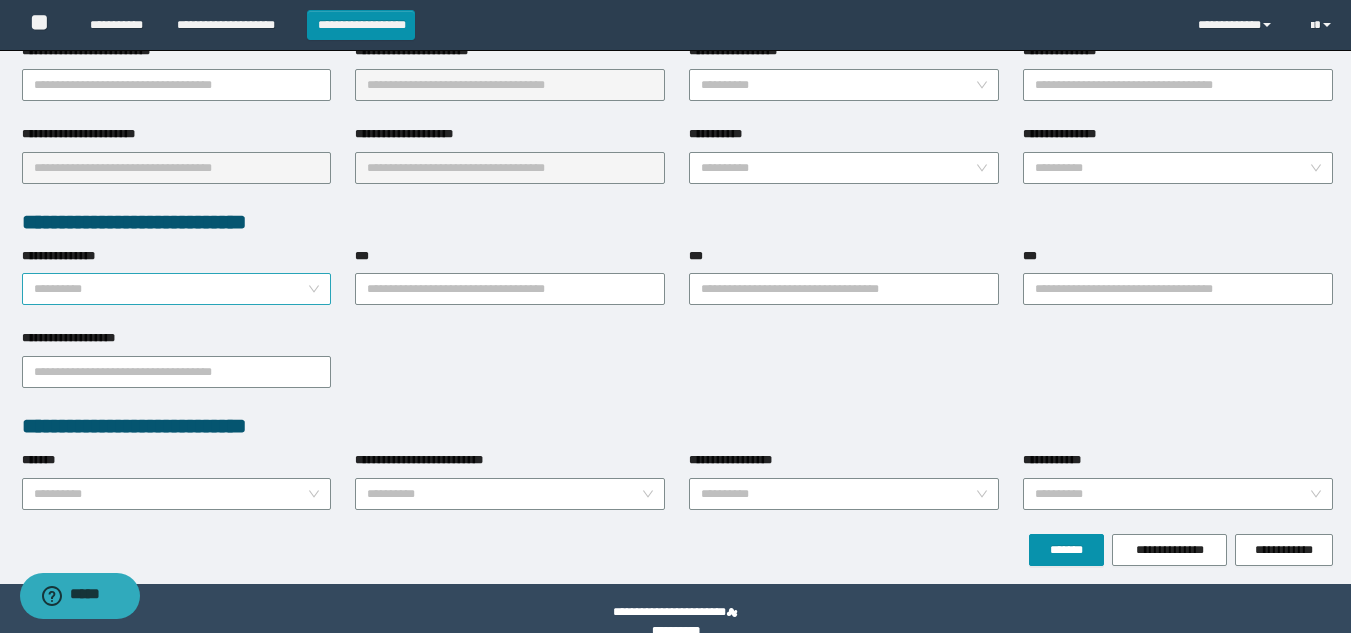 click on "**********" at bounding box center (171, 289) 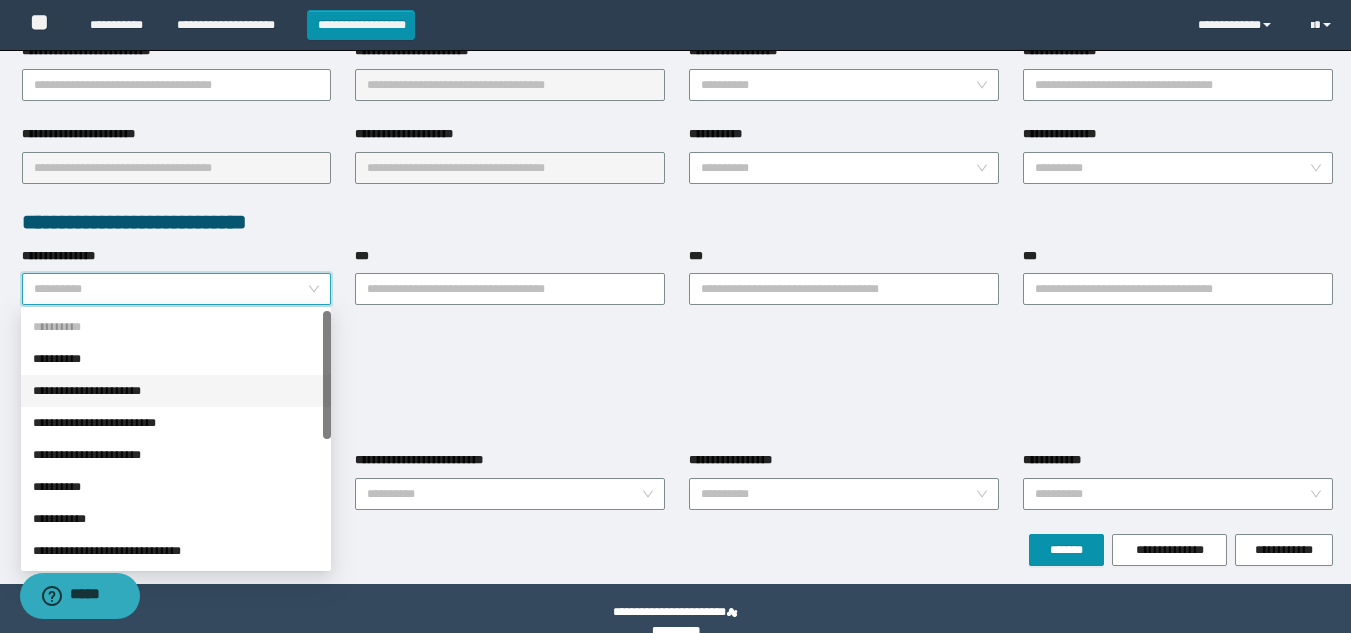 click on "**********" at bounding box center [176, 391] 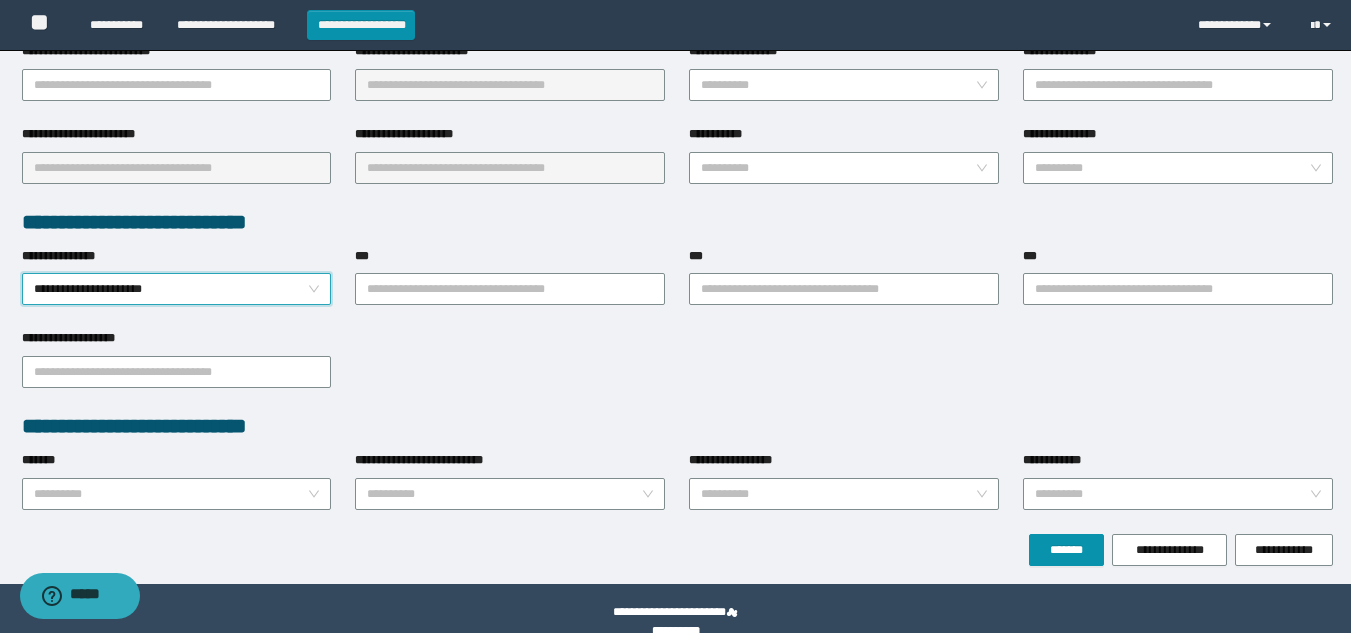 scroll, scrollTop: 200, scrollLeft: 0, axis: vertical 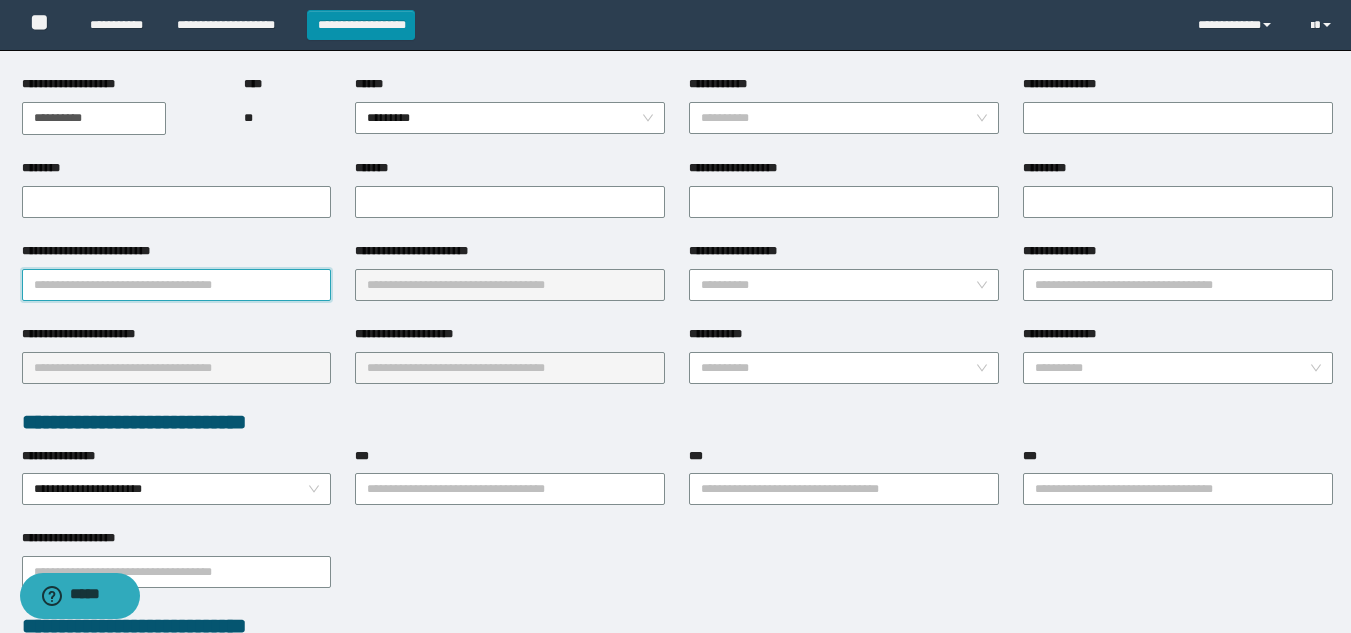 click on "**********" at bounding box center (177, 285) 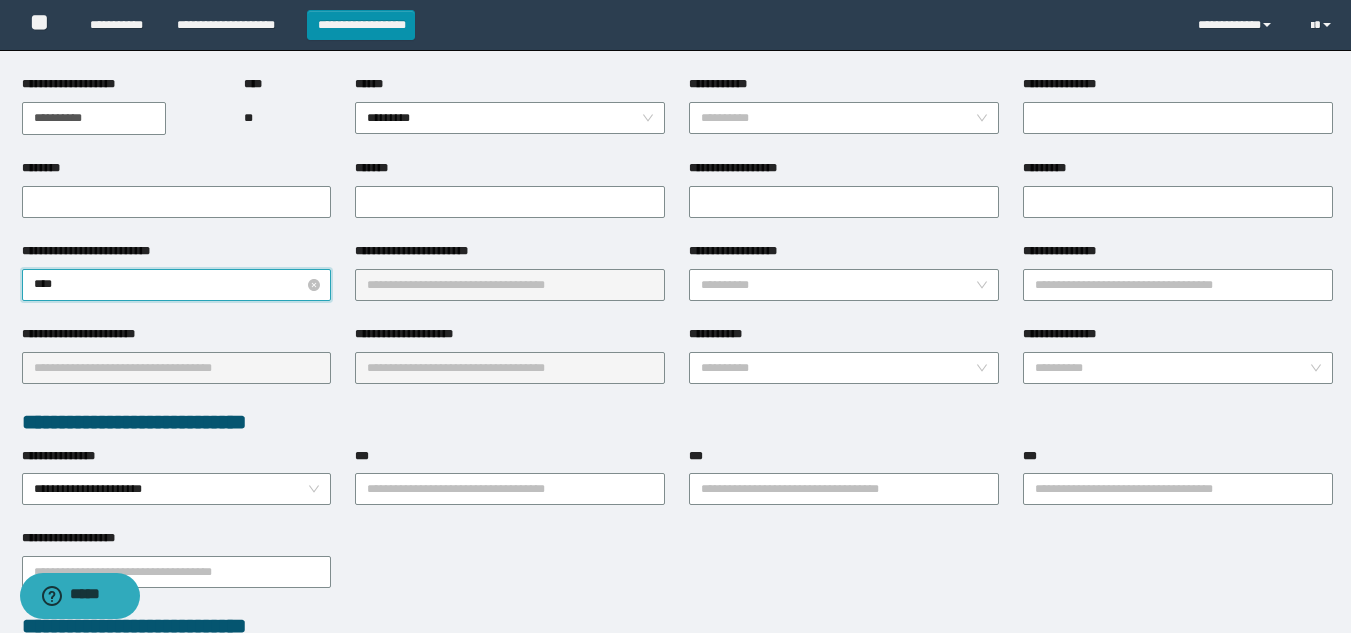 type on "*****" 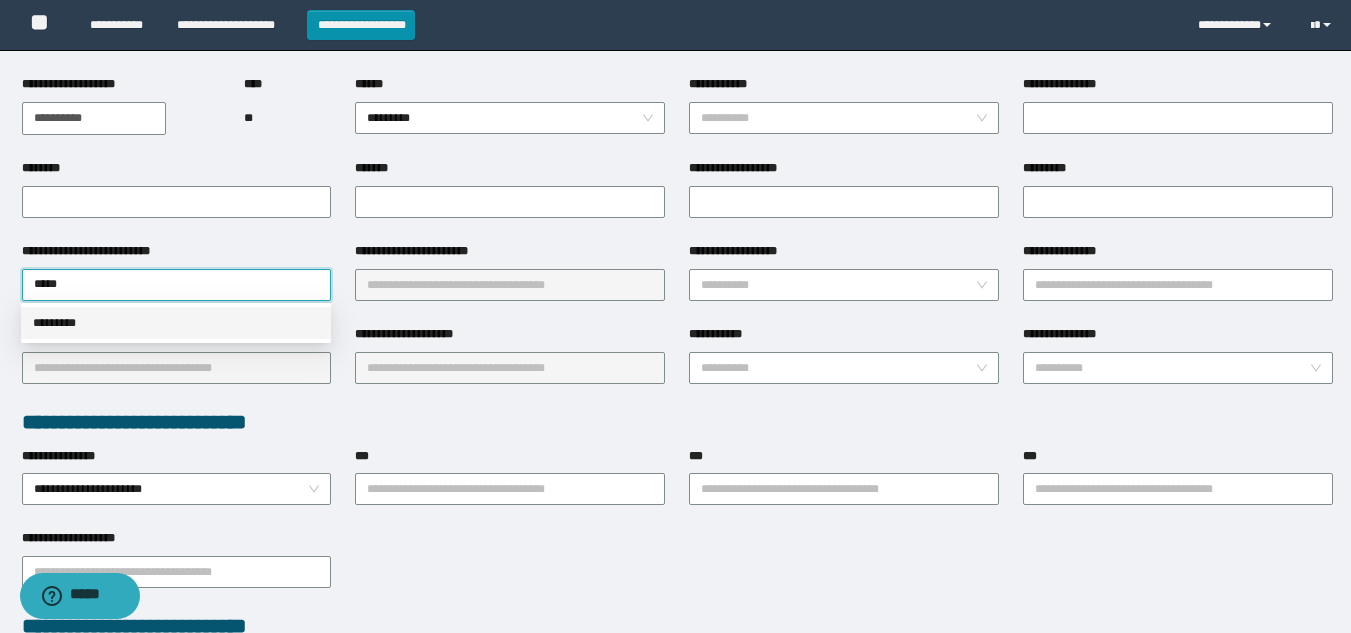 click on "*********" at bounding box center (176, 323) 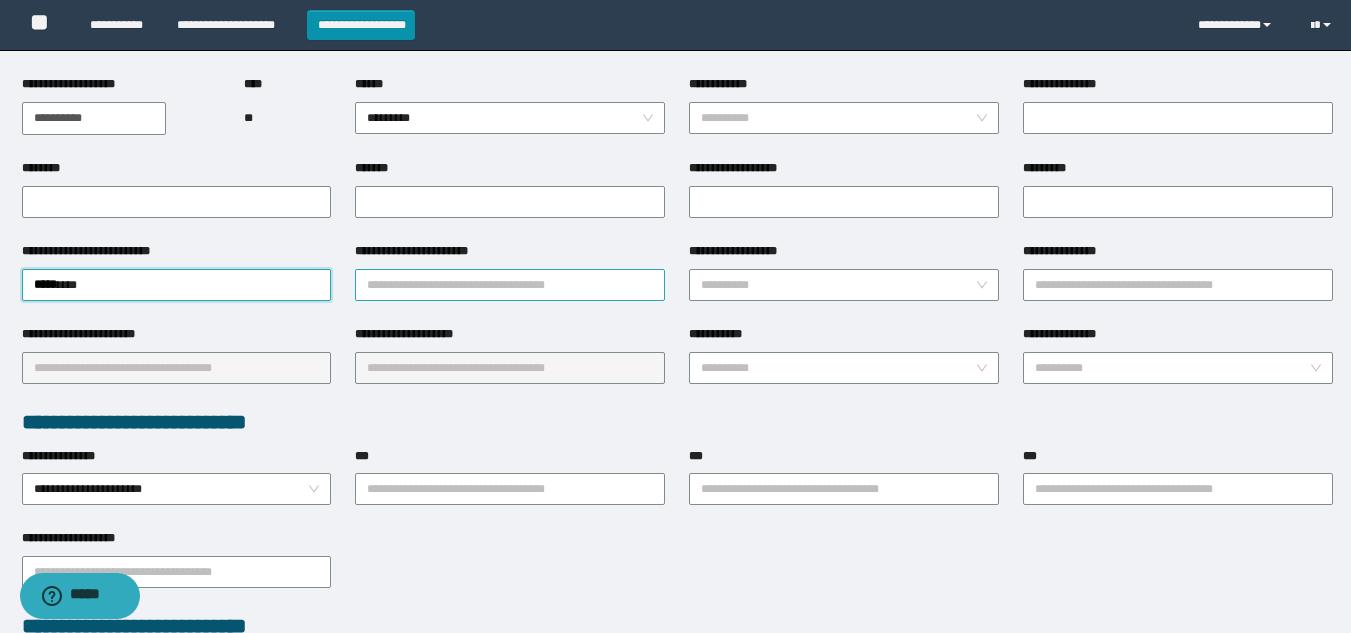 click on "**********" at bounding box center [510, 285] 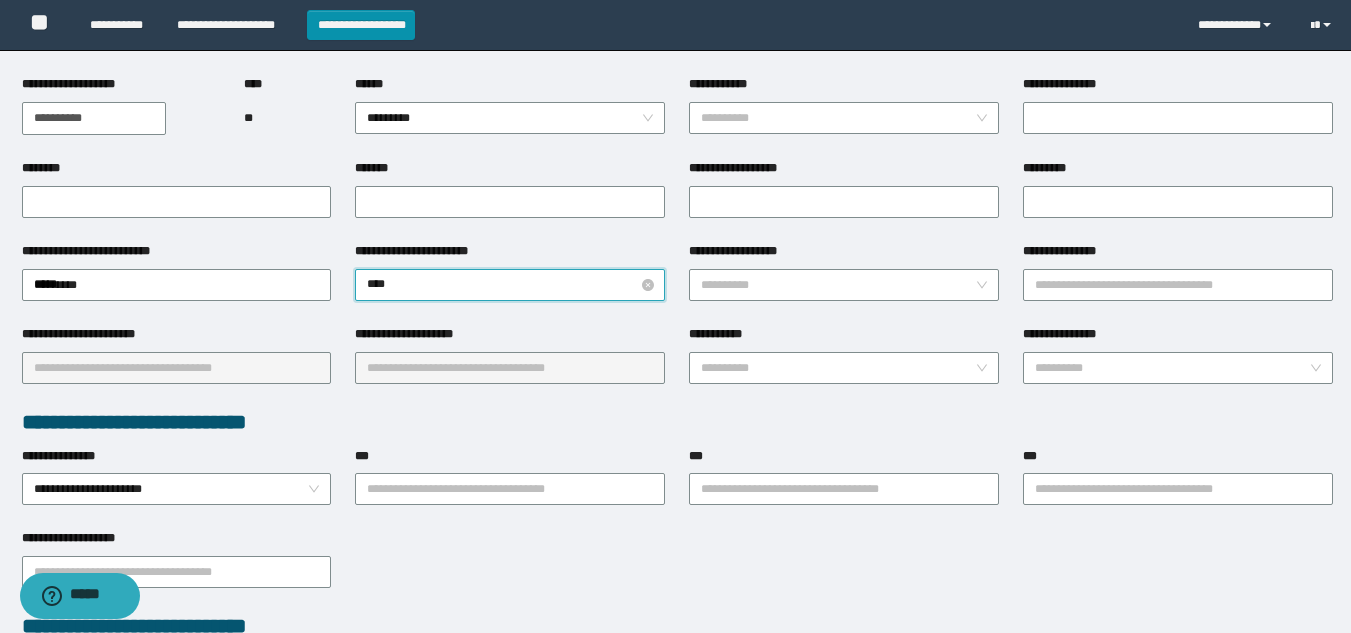 type on "*****" 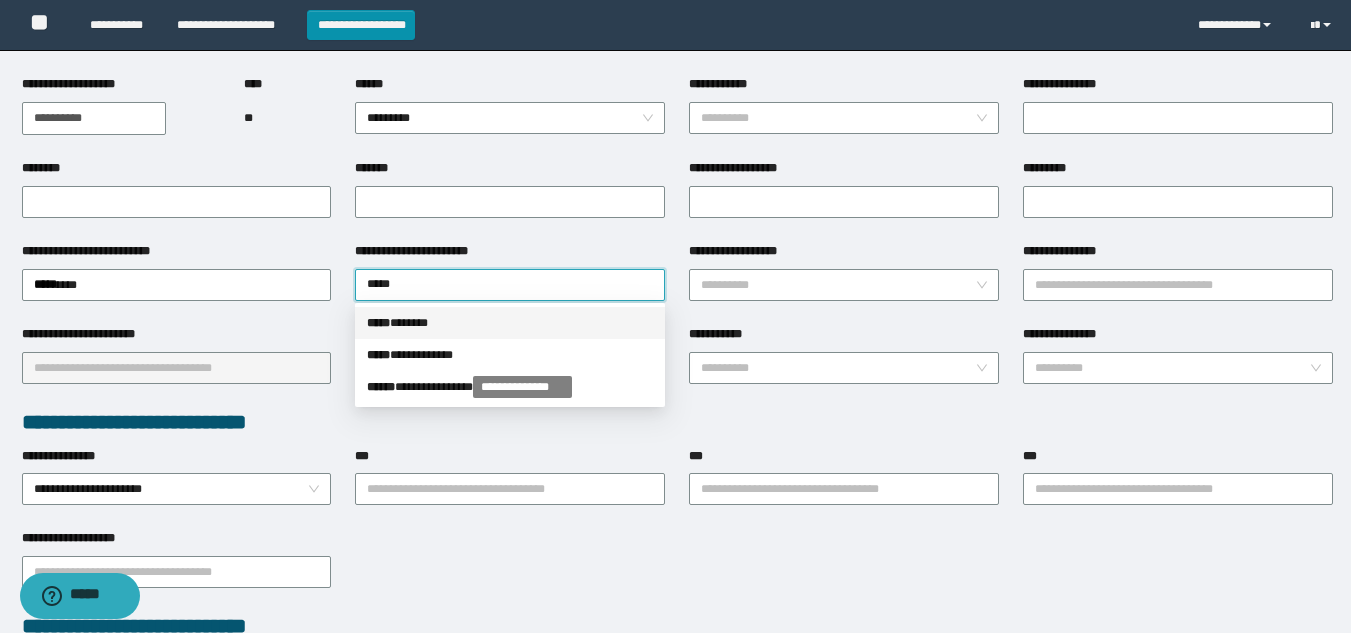 click on "***** * *****" at bounding box center (510, 323) 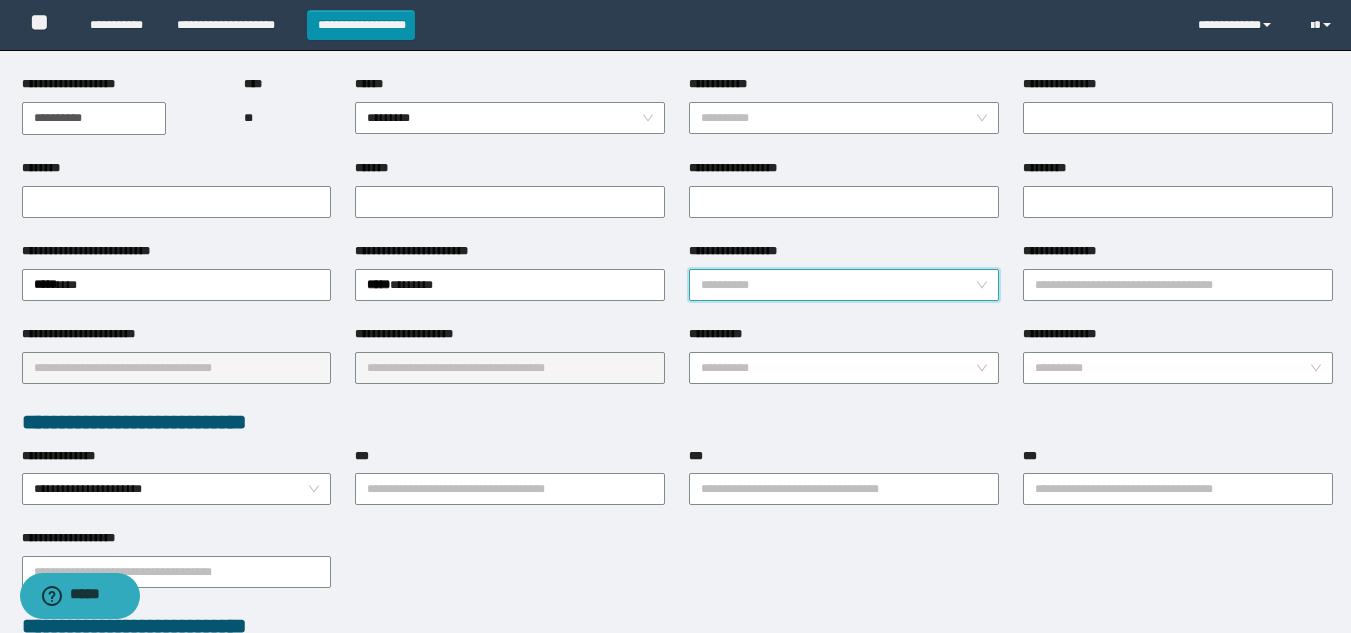click on "**********" at bounding box center [838, 285] 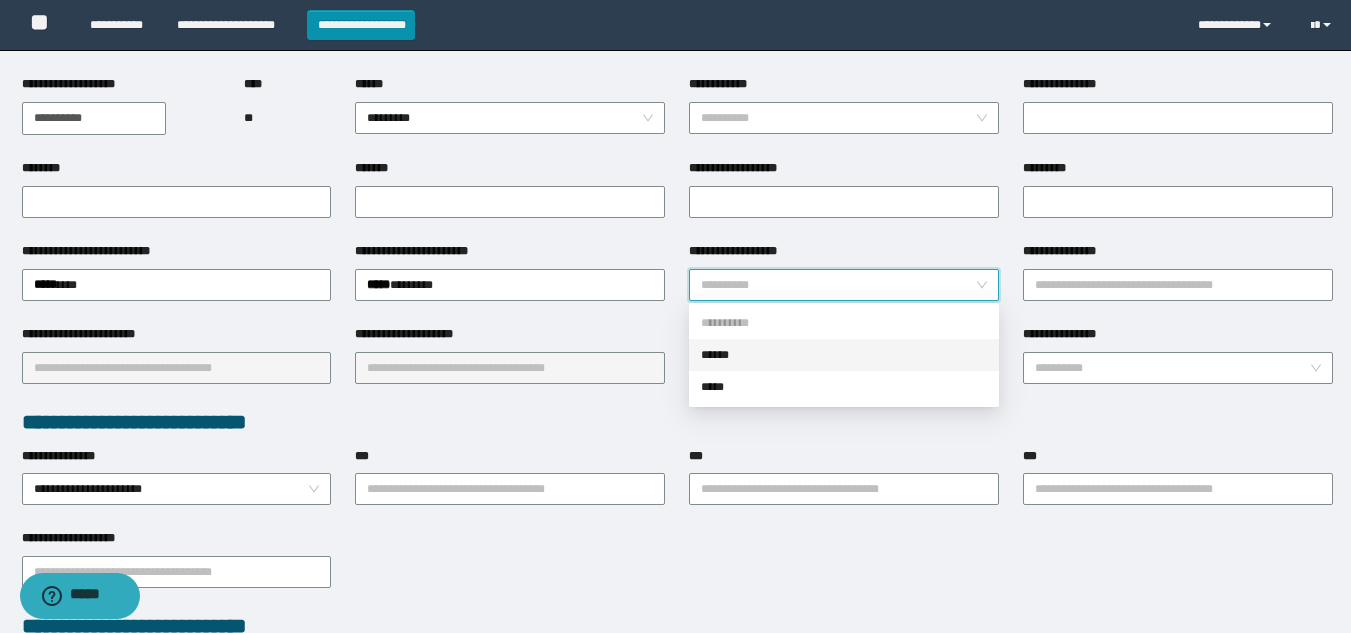 click on "******" at bounding box center [844, 355] 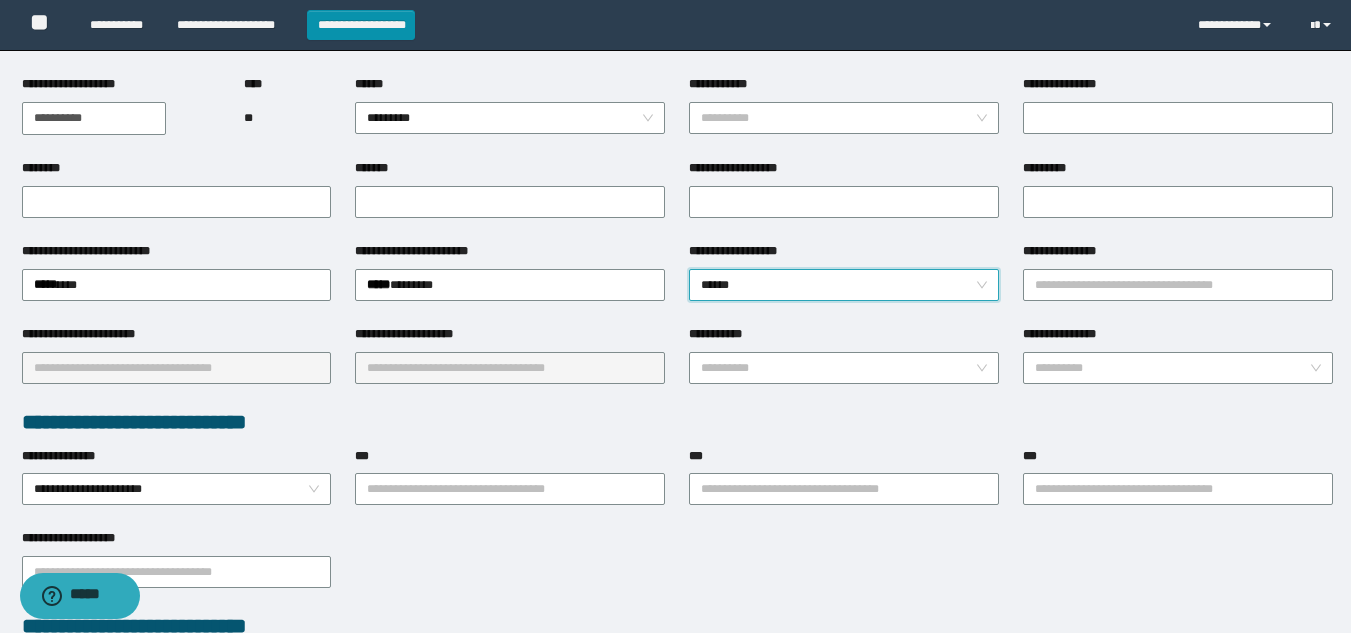 click on "**********" at bounding box center [1178, 255] 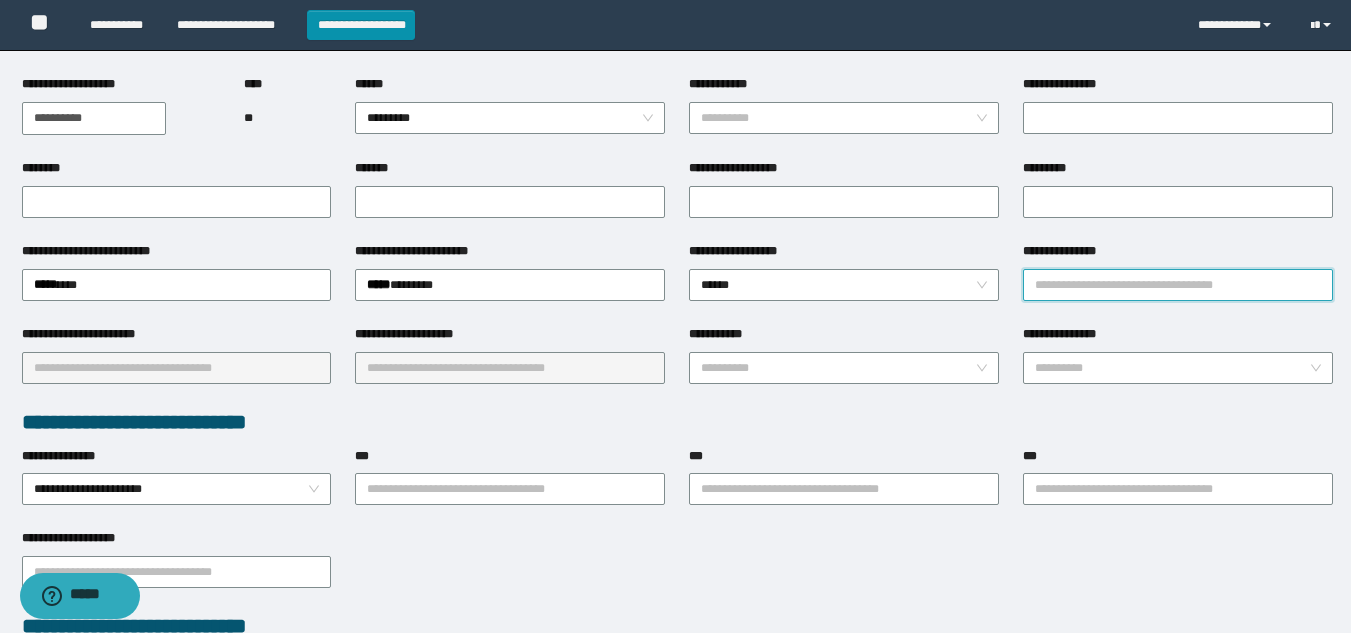 click on "**********" at bounding box center [1178, 285] 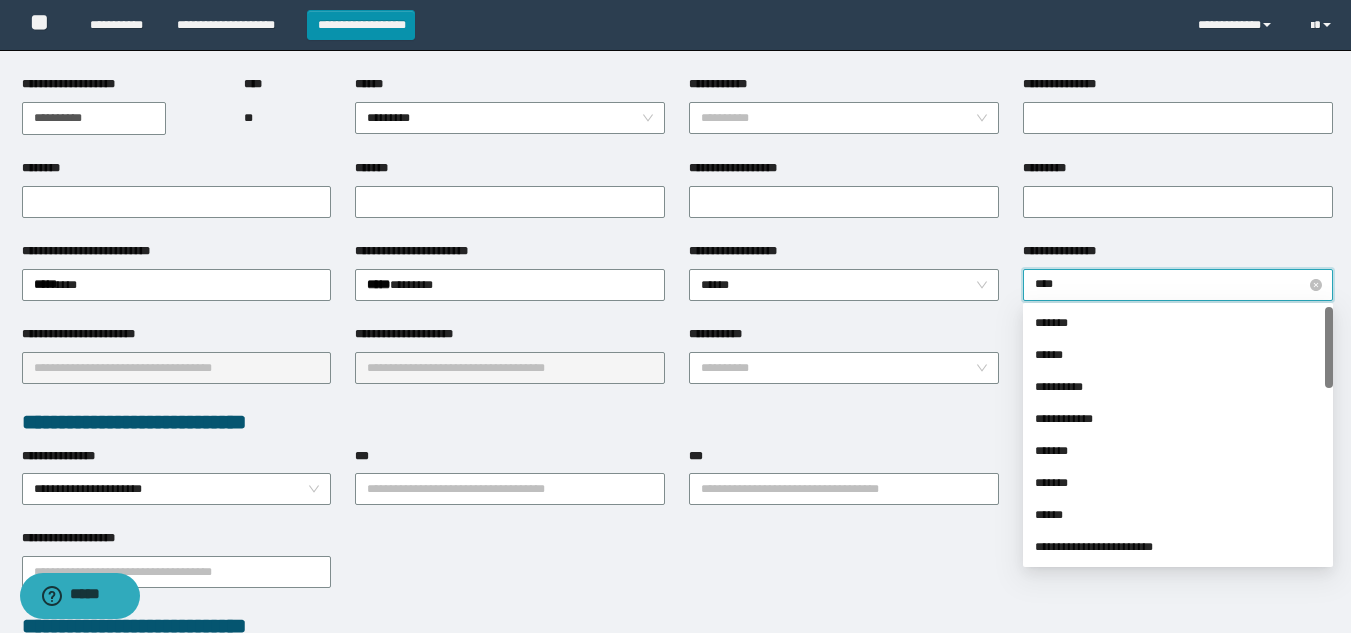 type on "*****" 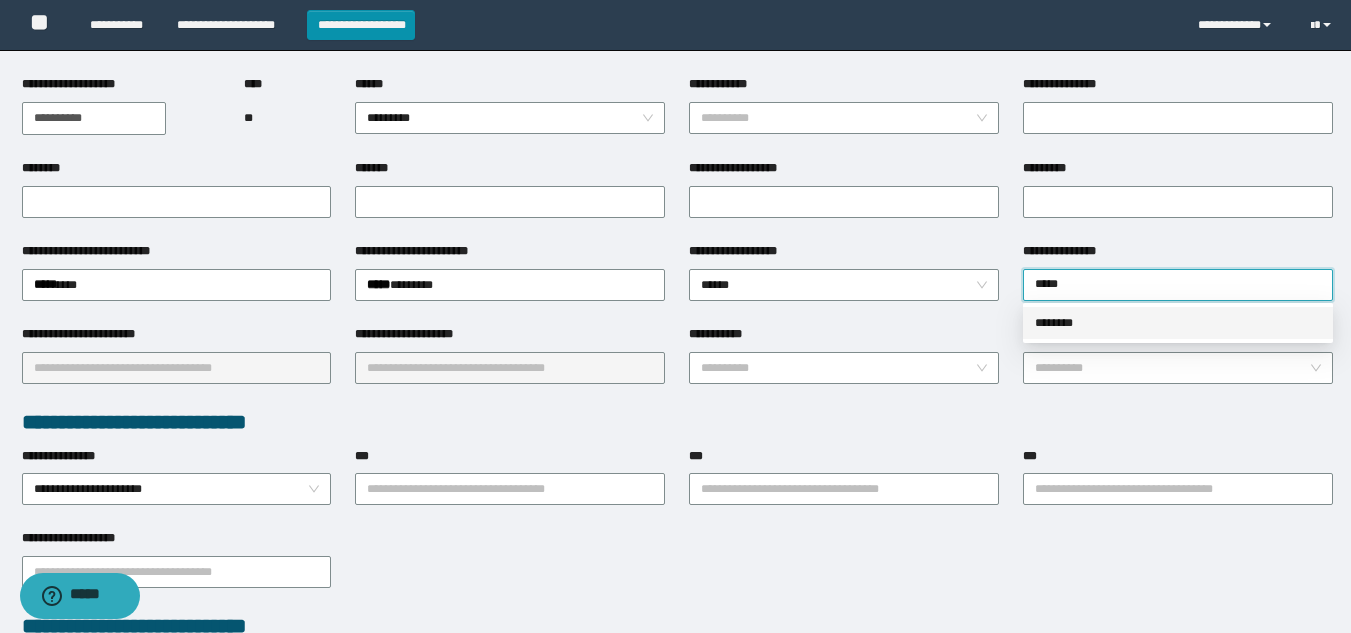 click on "********" at bounding box center [1178, 323] 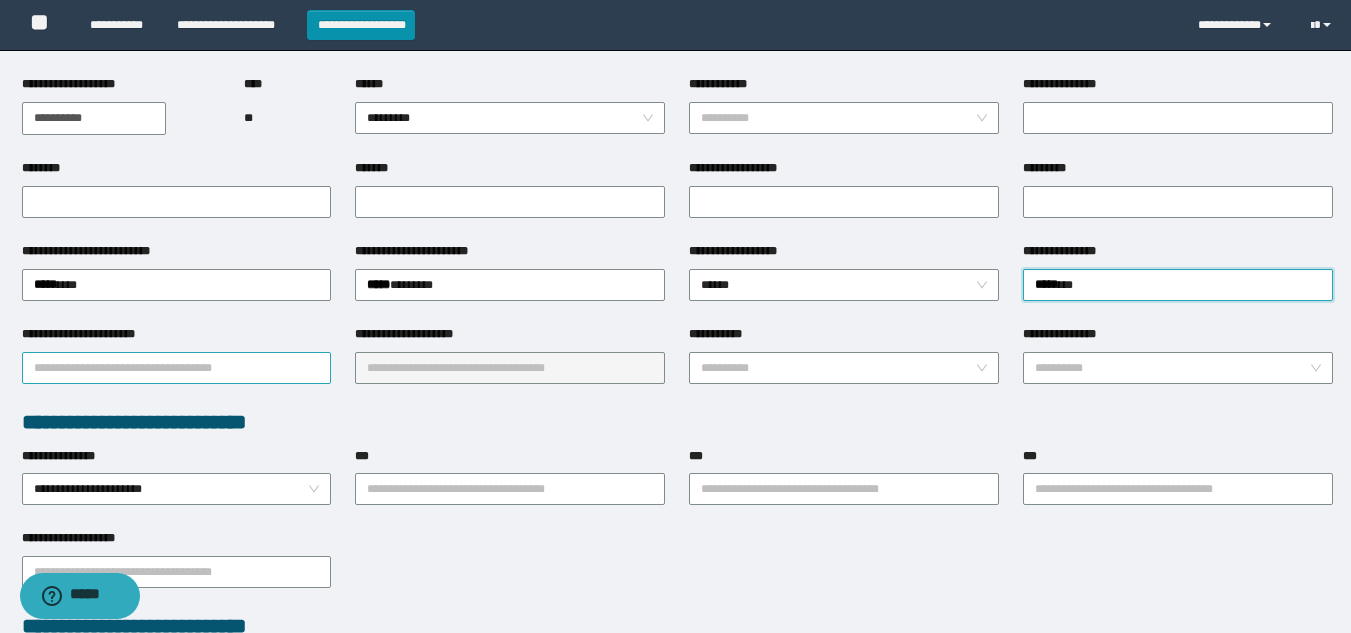 click on "**********" at bounding box center [177, 368] 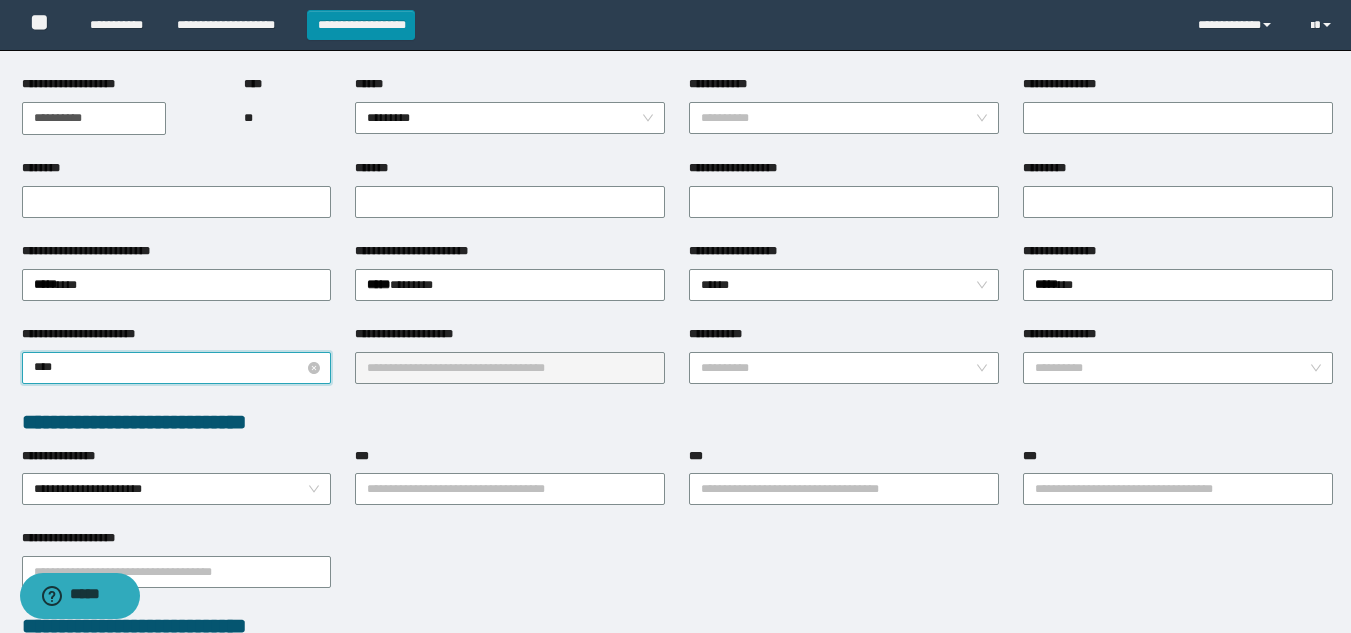 type on "*****" 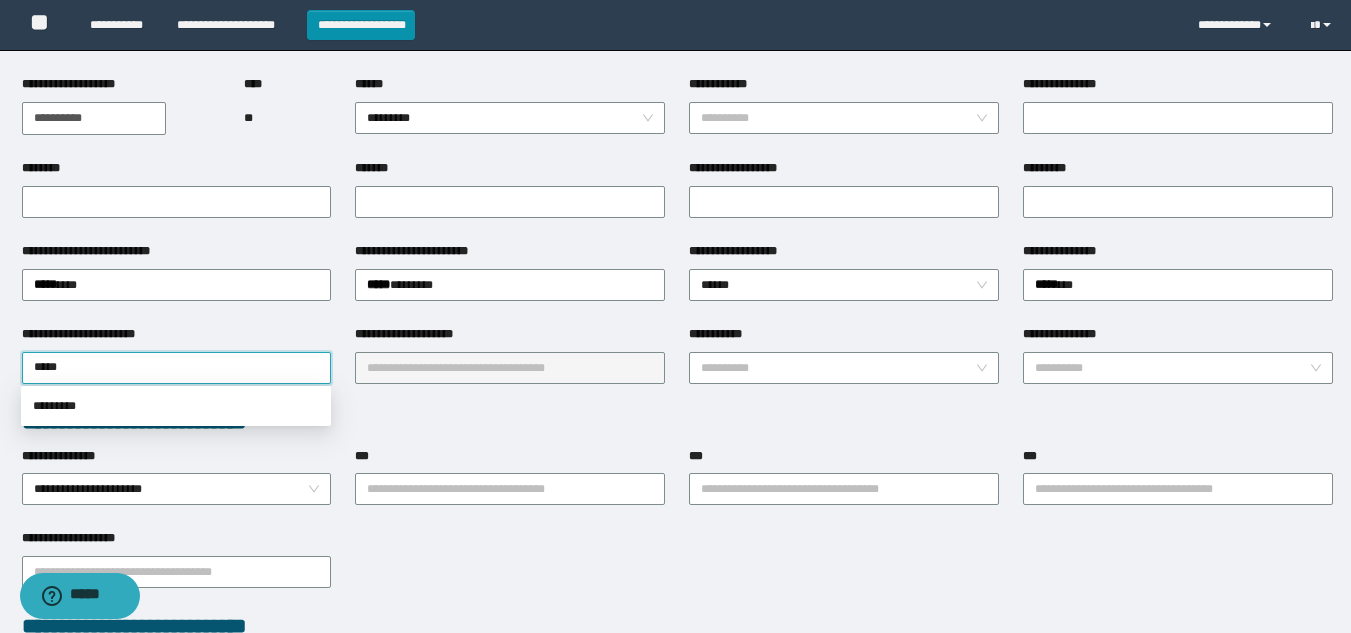 click on "**********" at bounding box center (677, 422) 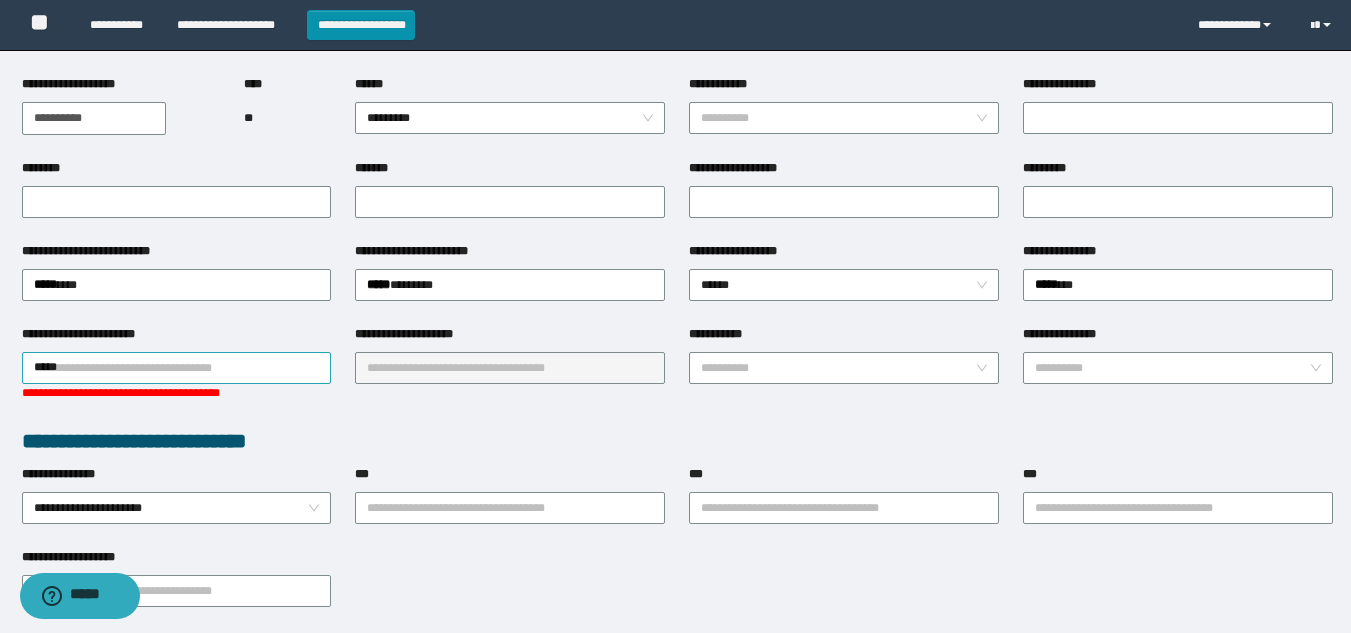 click on "*****" at bounding box center [177, 368] 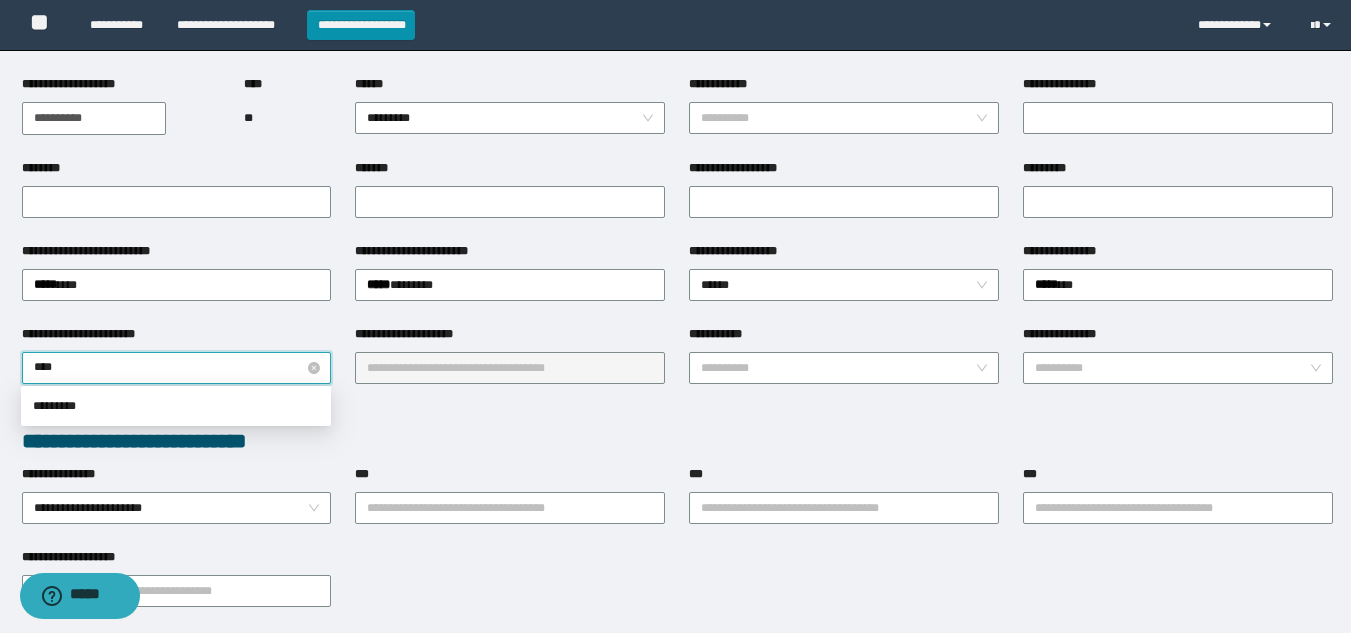 type on "*****" 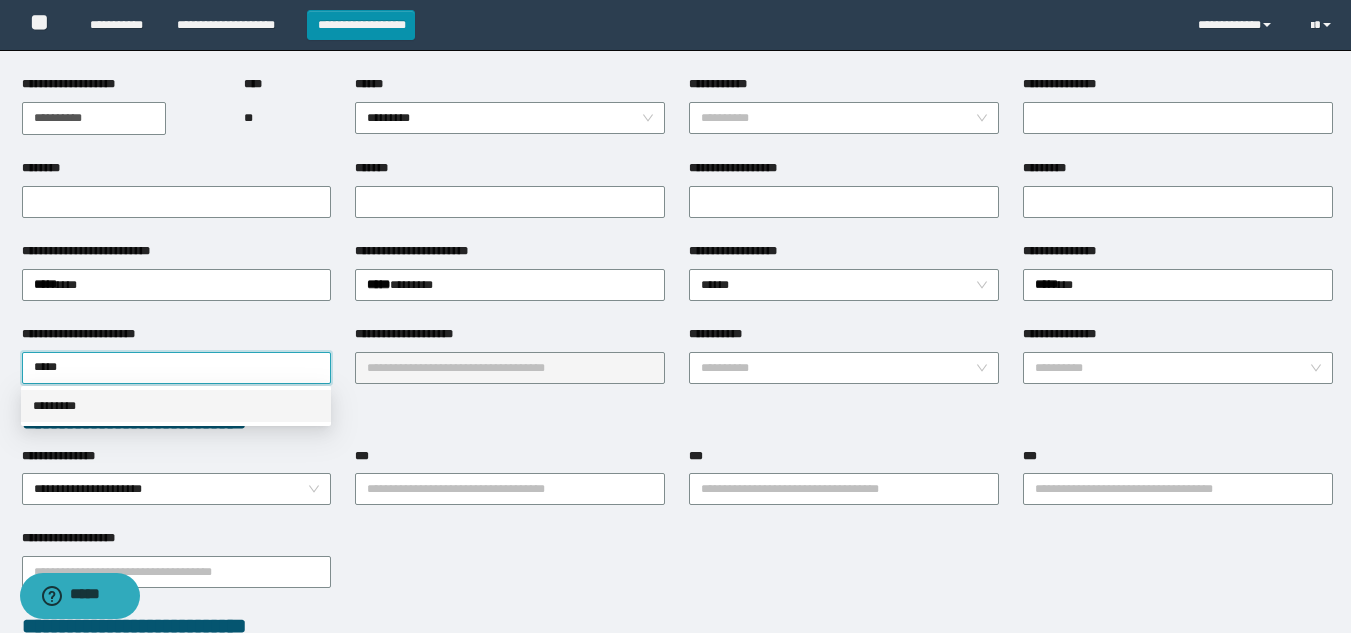 click on "*********" at bounding box center (176, 406) 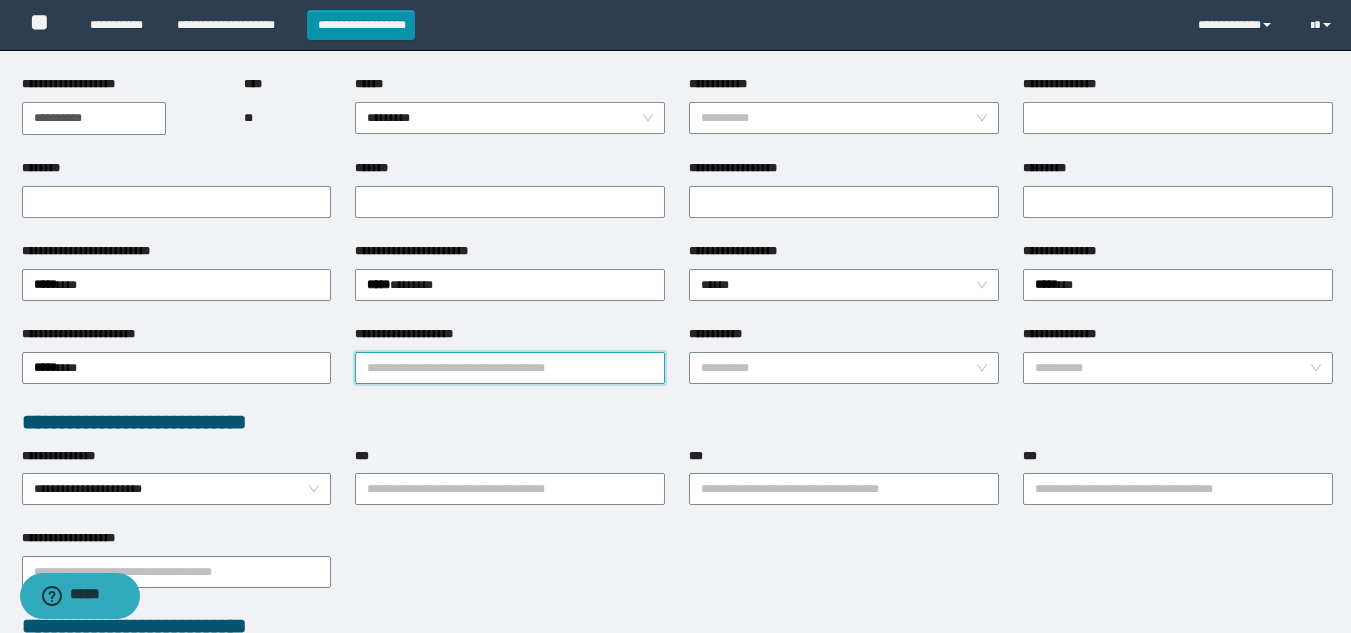 click on "**********" at bounding box center (510, 368) 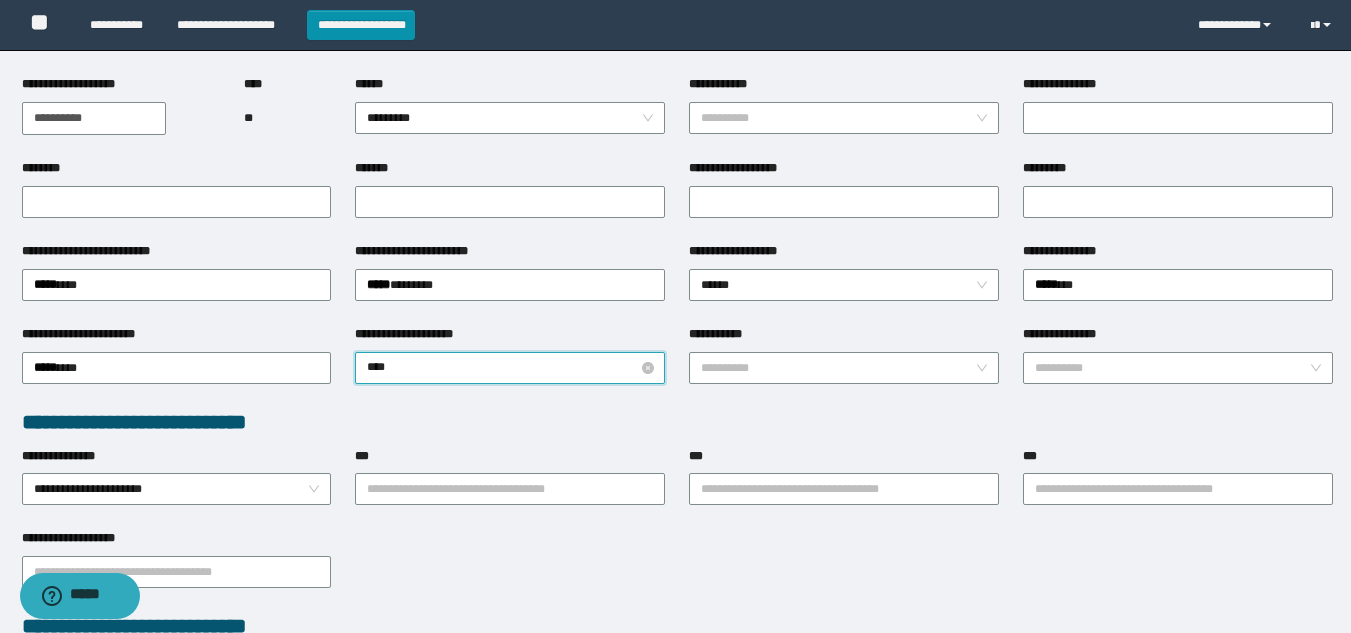 type on "*****" 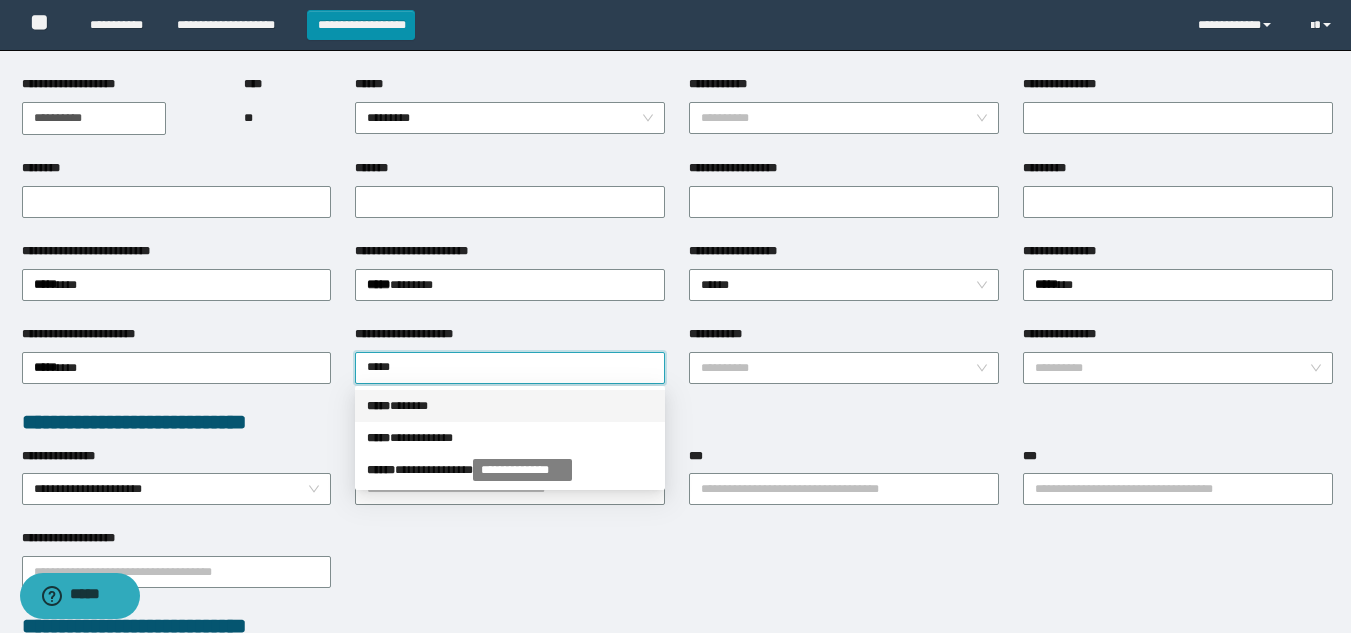 click on "***** * *****" at bounding box center [510, 406] 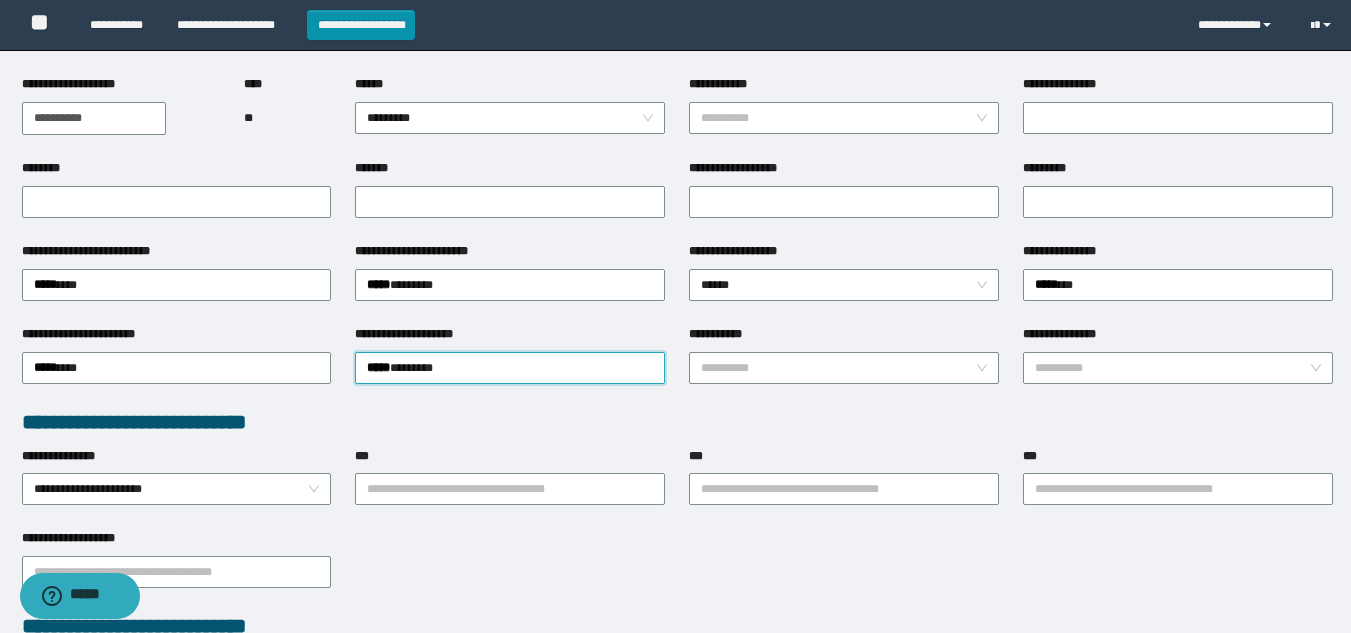 scroll, scrollTop: 428, scrollLeft: 0, axis: vertical 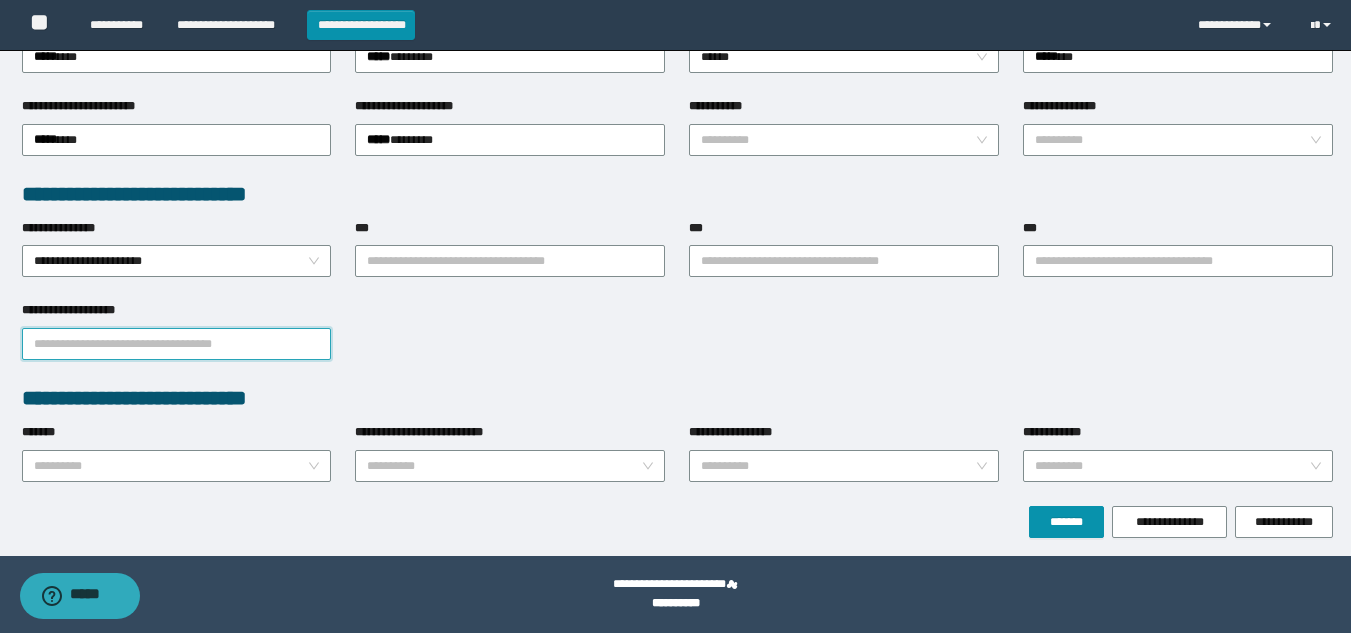 click on "**********" at bounding box center [177, 344] 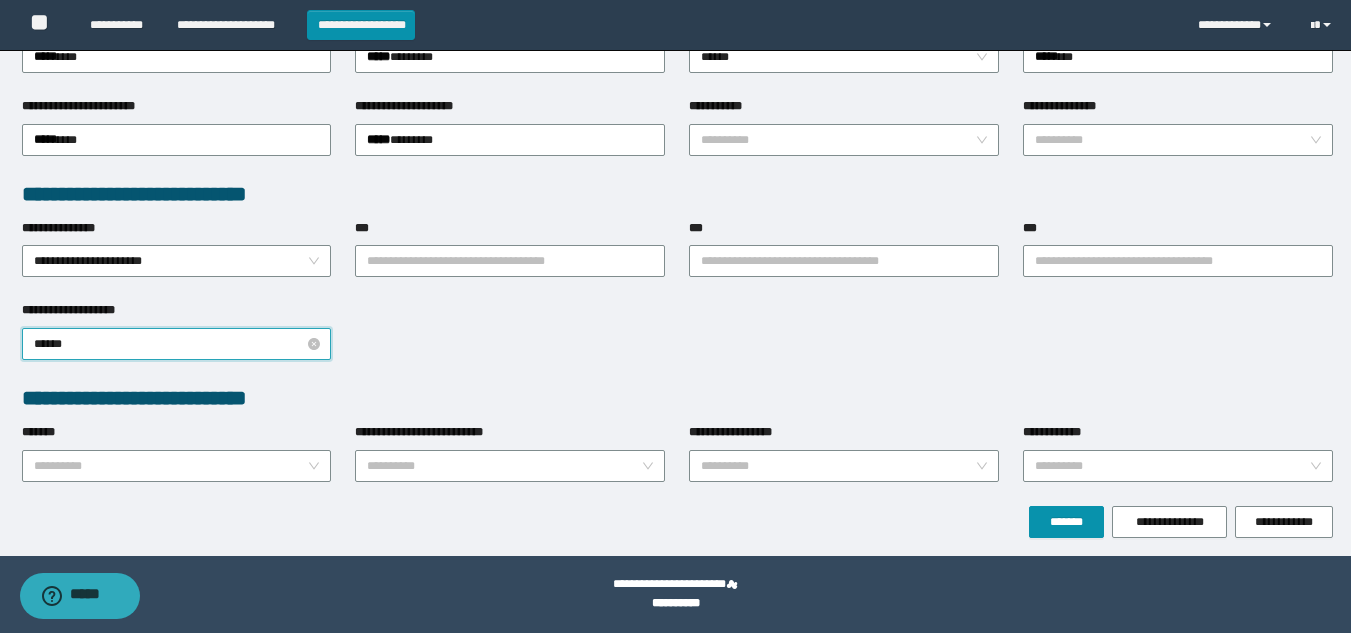 type on "*******" 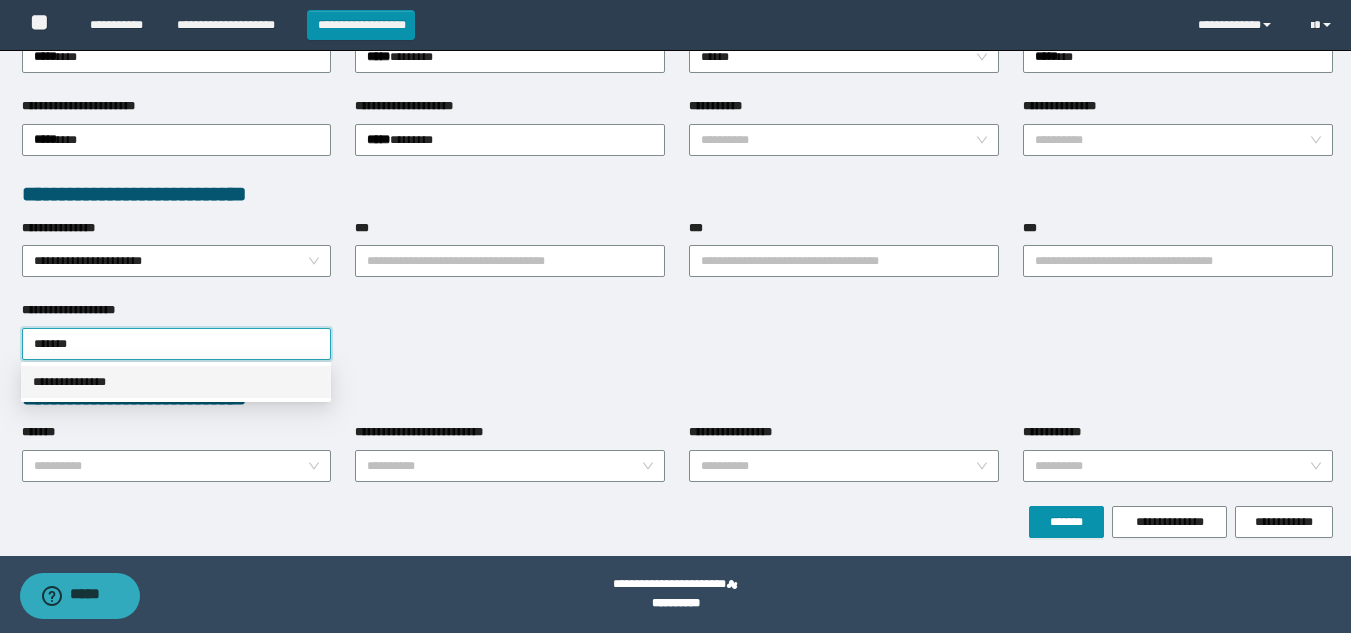 click on "**********" at bounding box center [176, 382] 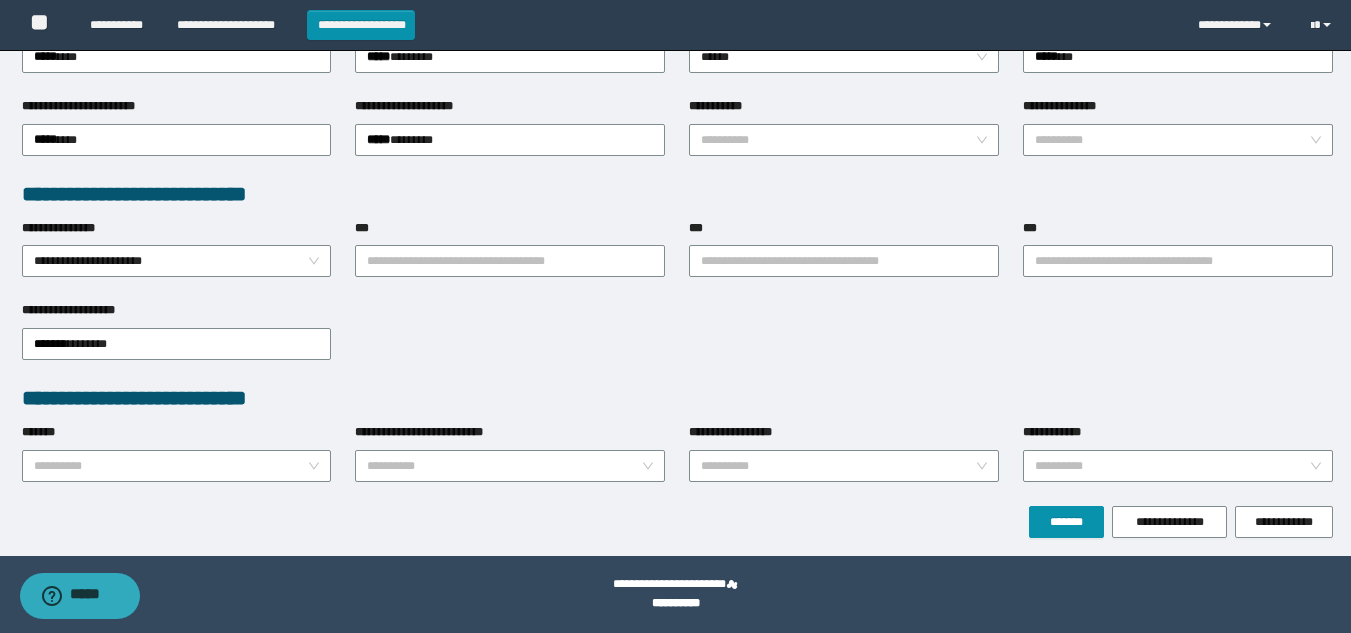 click on "**********" at bounding box center [677, 342] 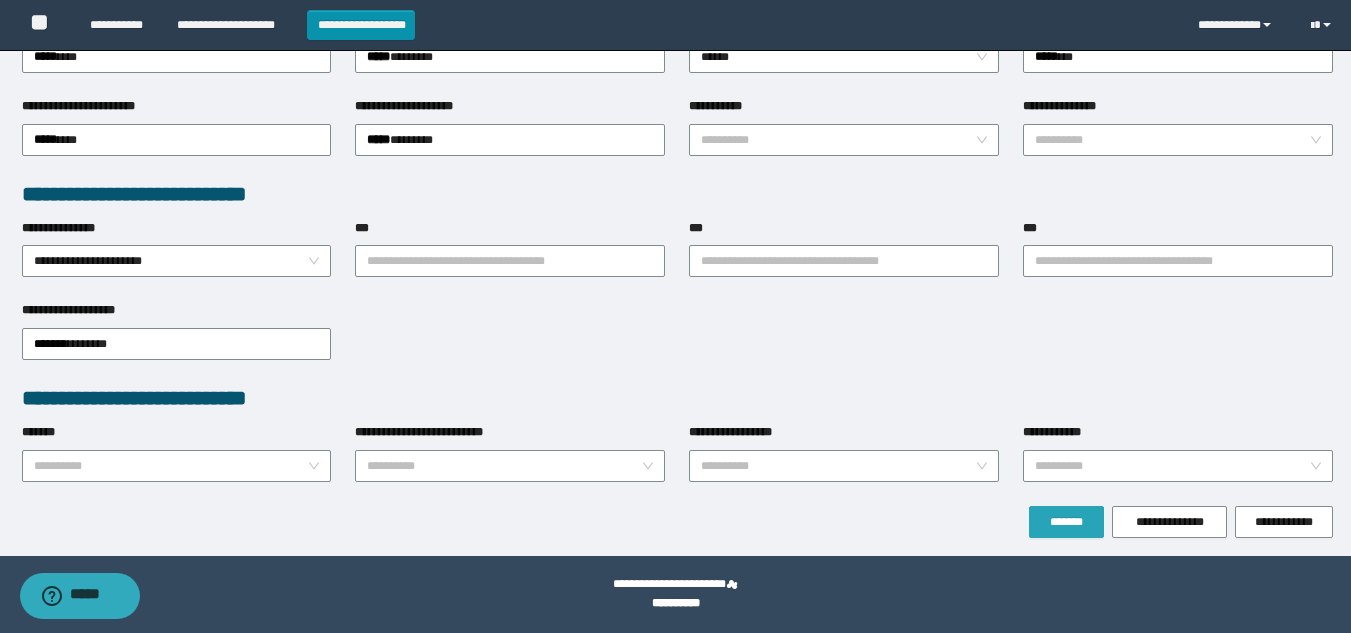 click on "*******" at bounding box center (1066, 522) 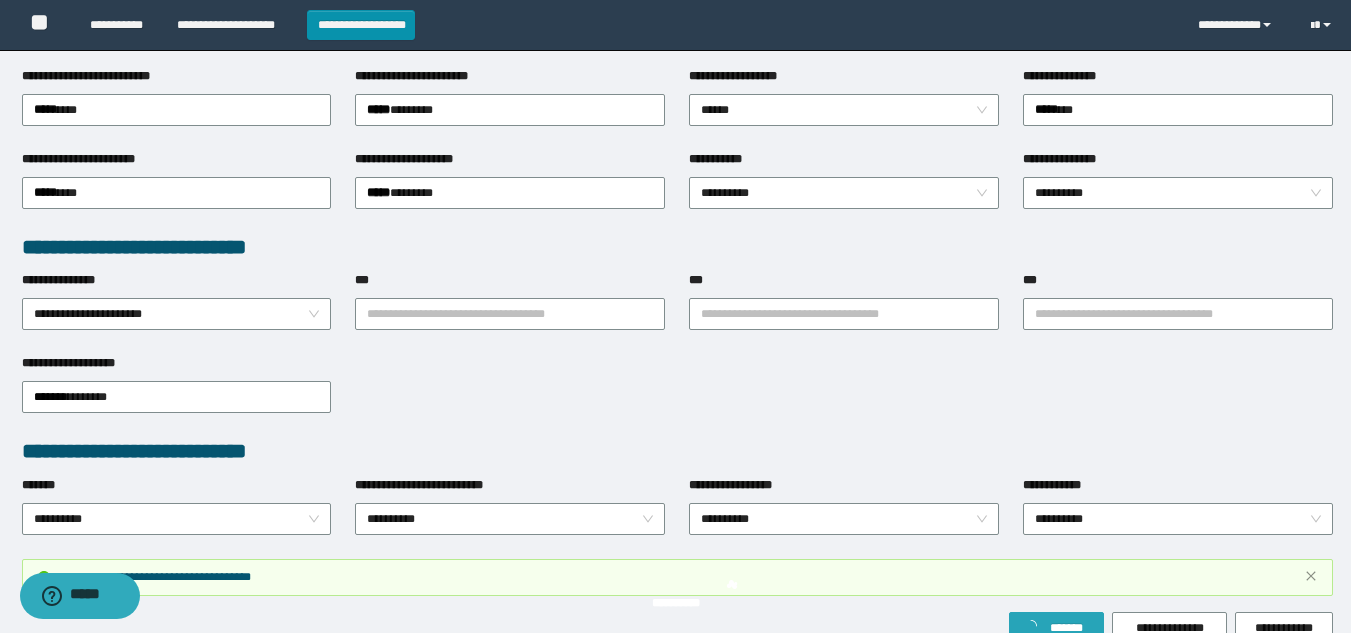 scroll, scrollTop: 481, scrollLeft: 0, axis: vertical 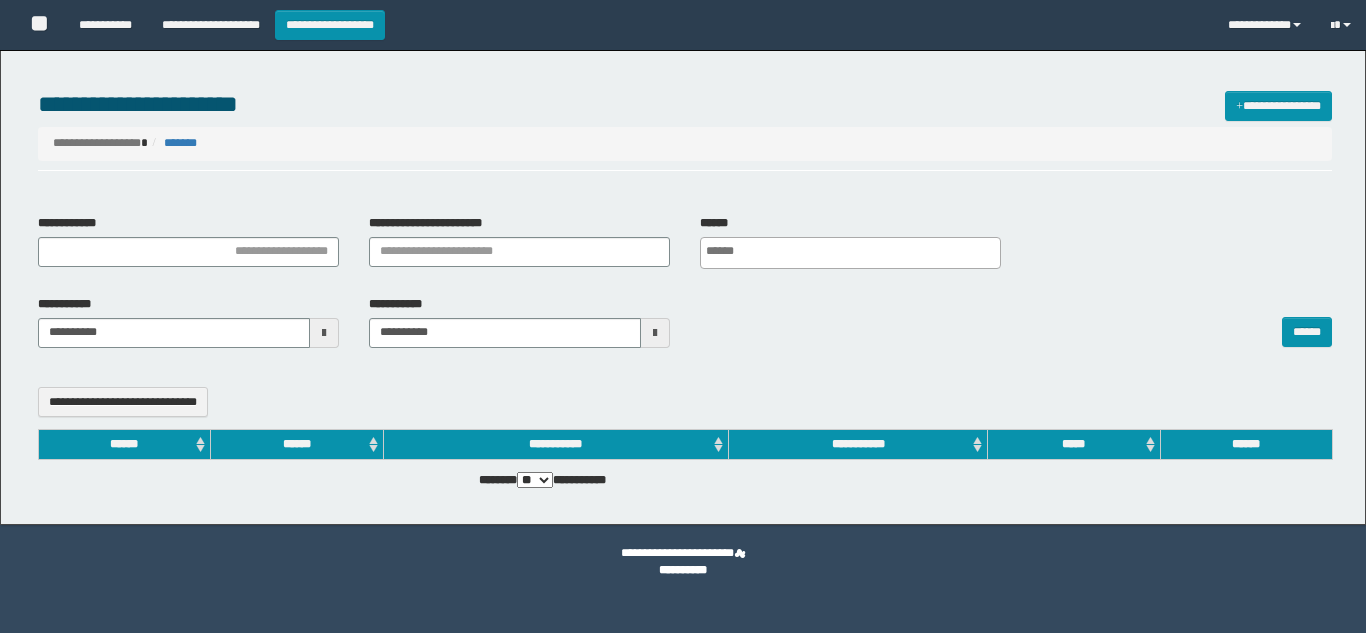 select 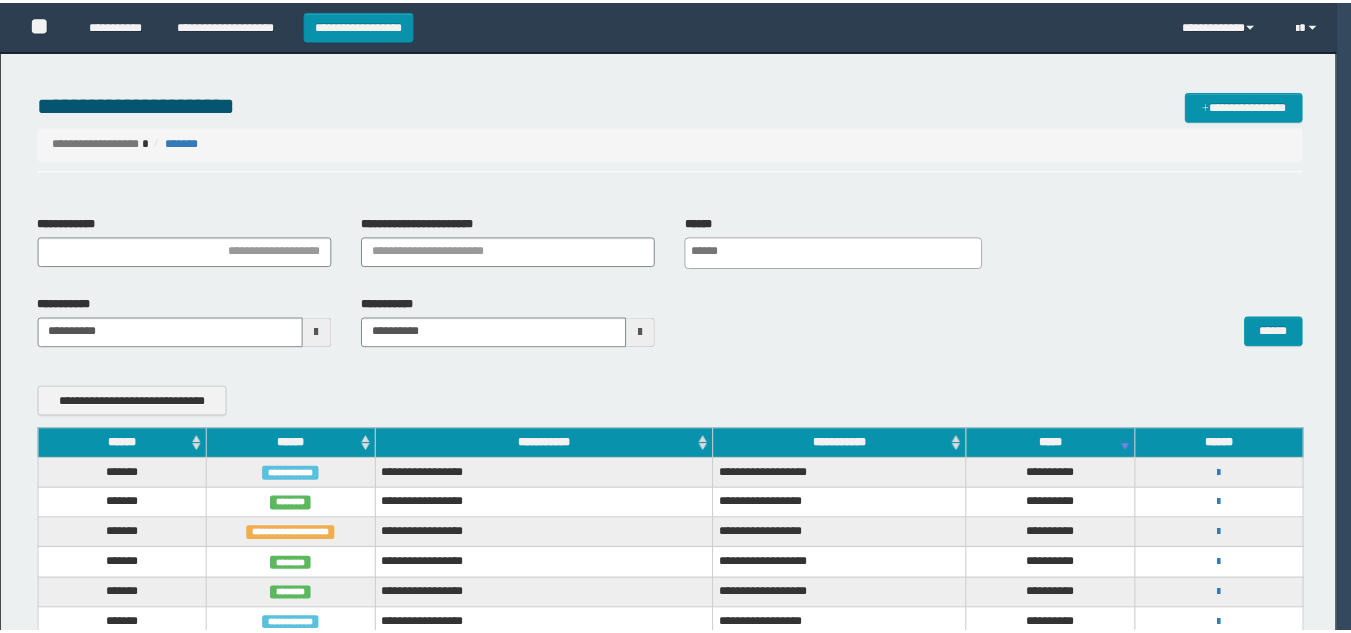 scroll, scrollTop: 0, scrollLeft: 0, axis: both 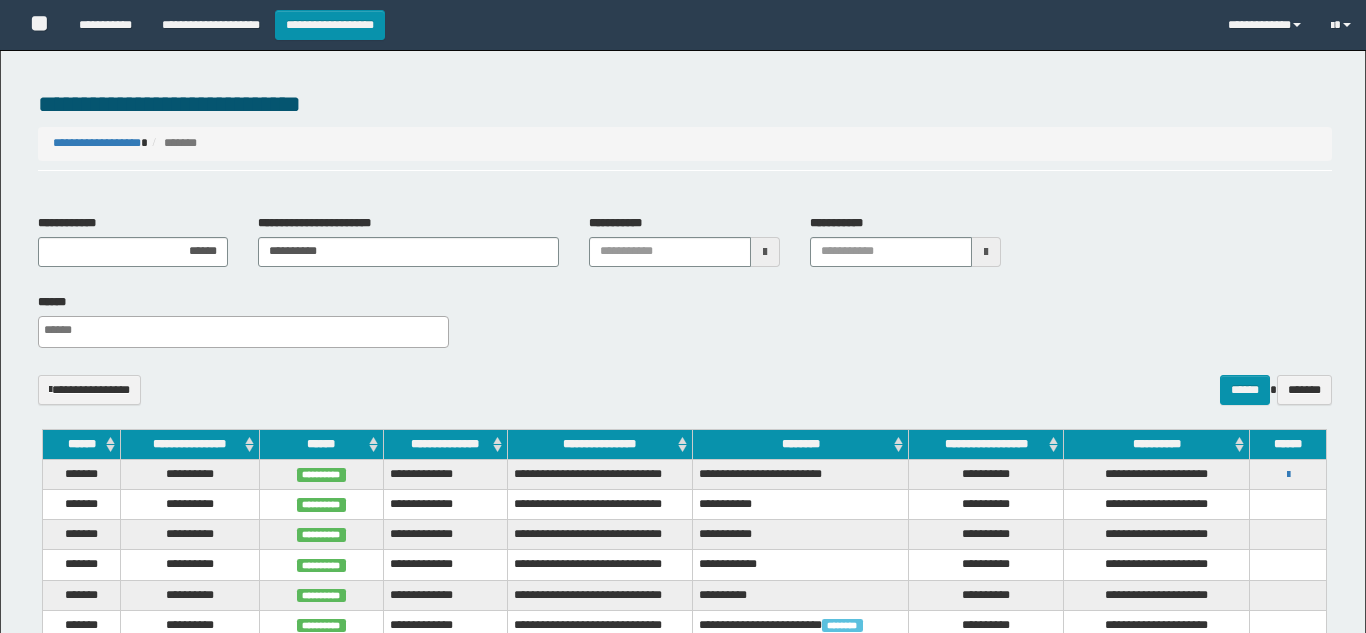 select 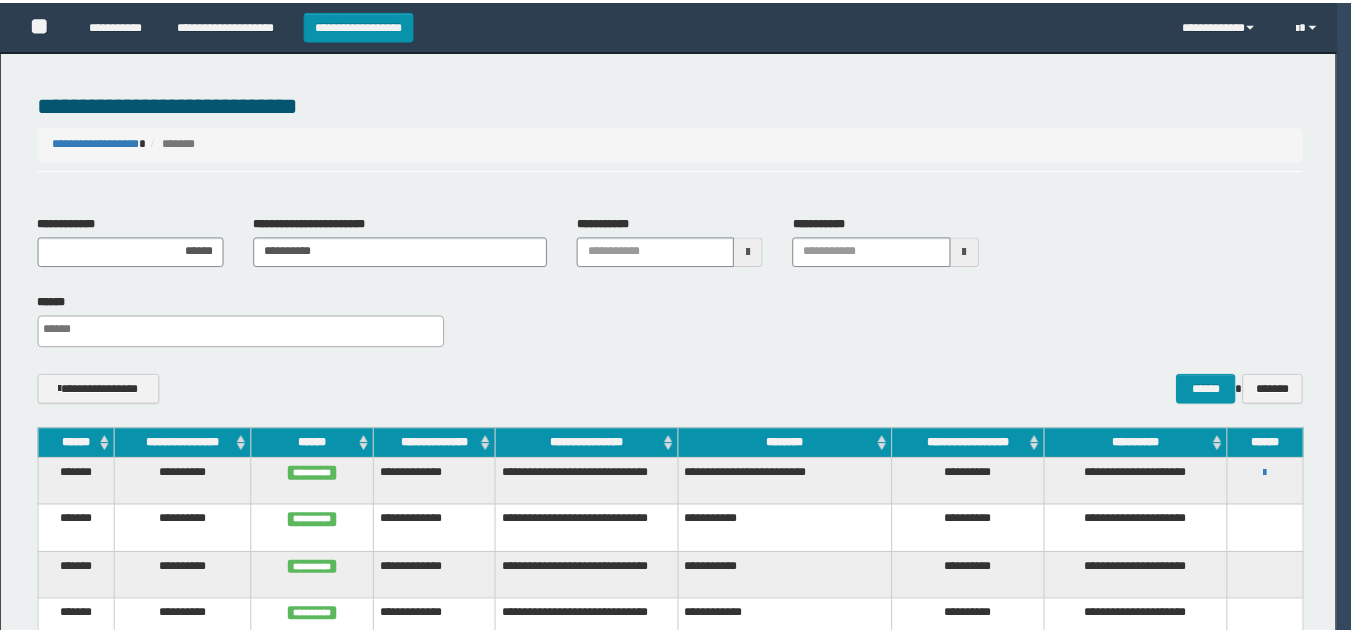 scroll, scrollTop: 0, scrollLeft: 0, axis: both 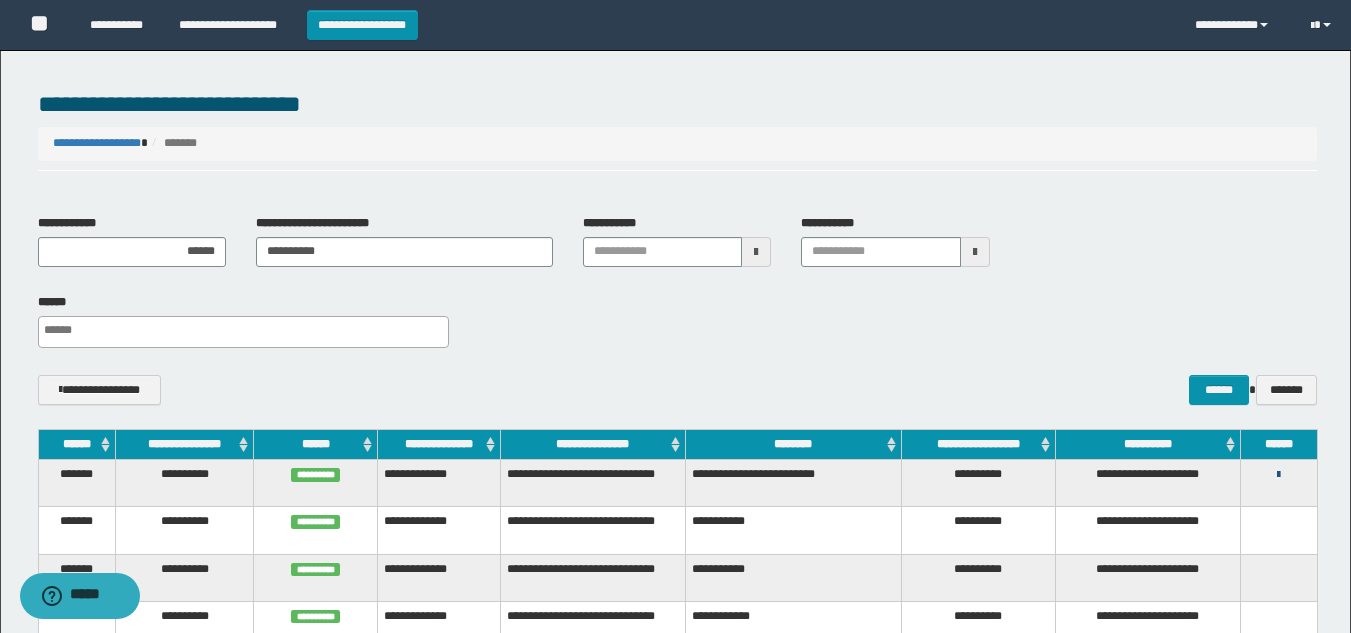 click at bounding box center (1278, 475) 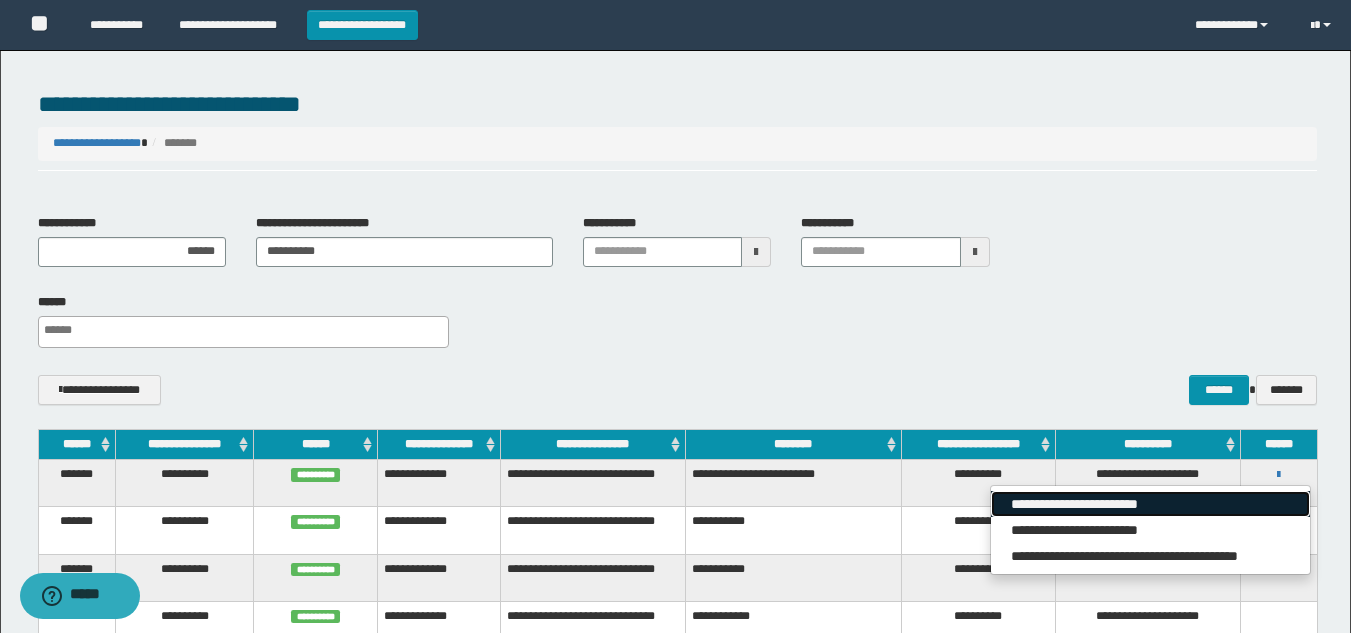 click on "**********" at bounding box center [1150, 504] 